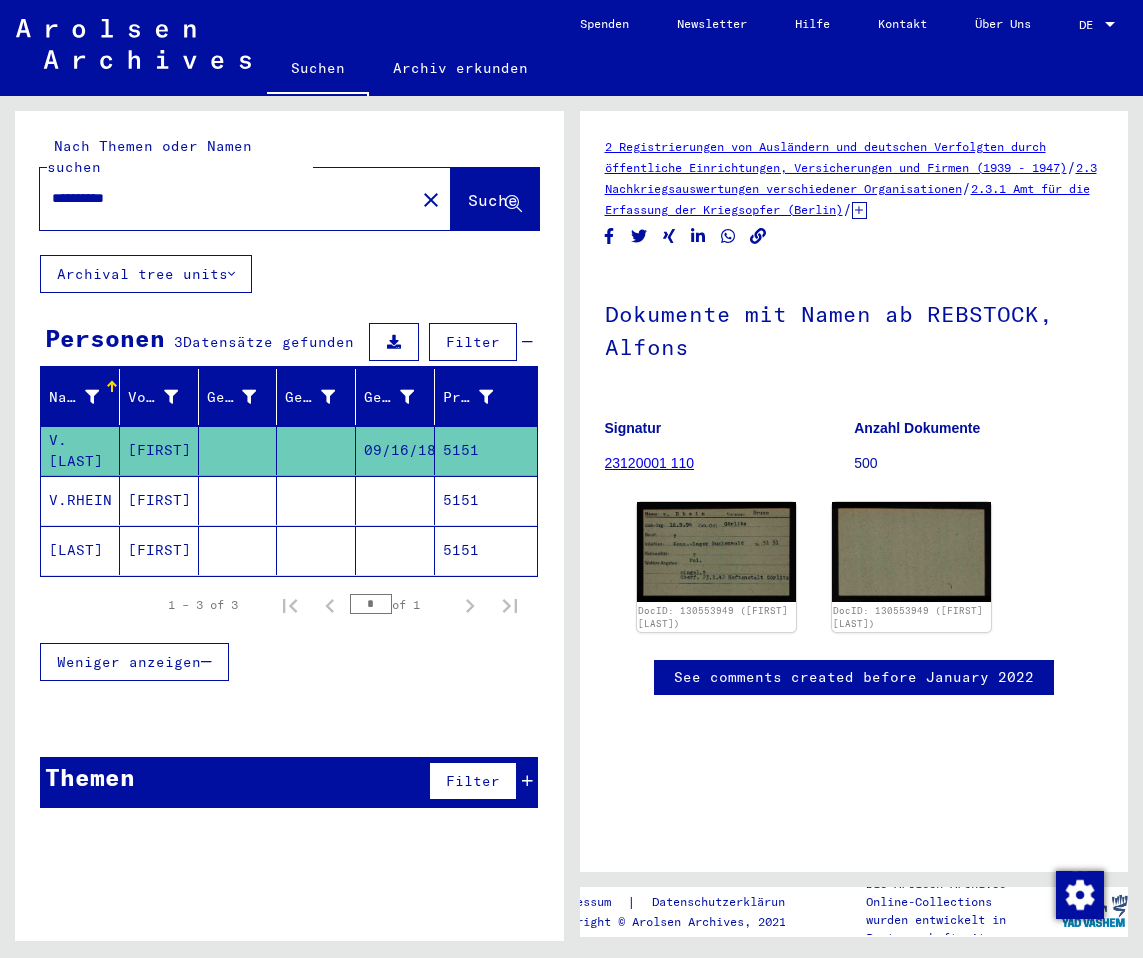 scroll, scrollTop: 0, scrollLeft: 0, axis: both 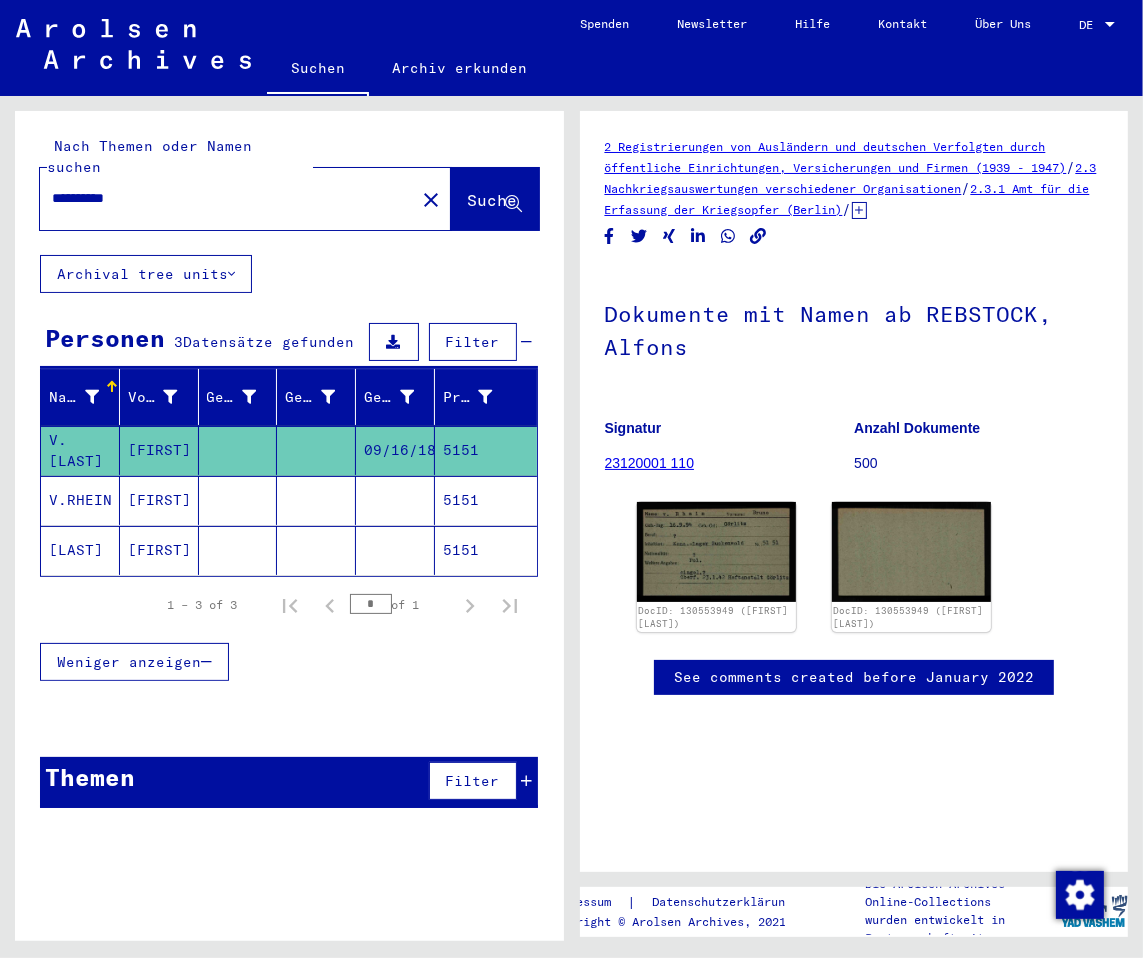 drag, startPoint x: 0, startPoint y: 0, endPoint x: 875, endPoint y: 129, distance: 884.458 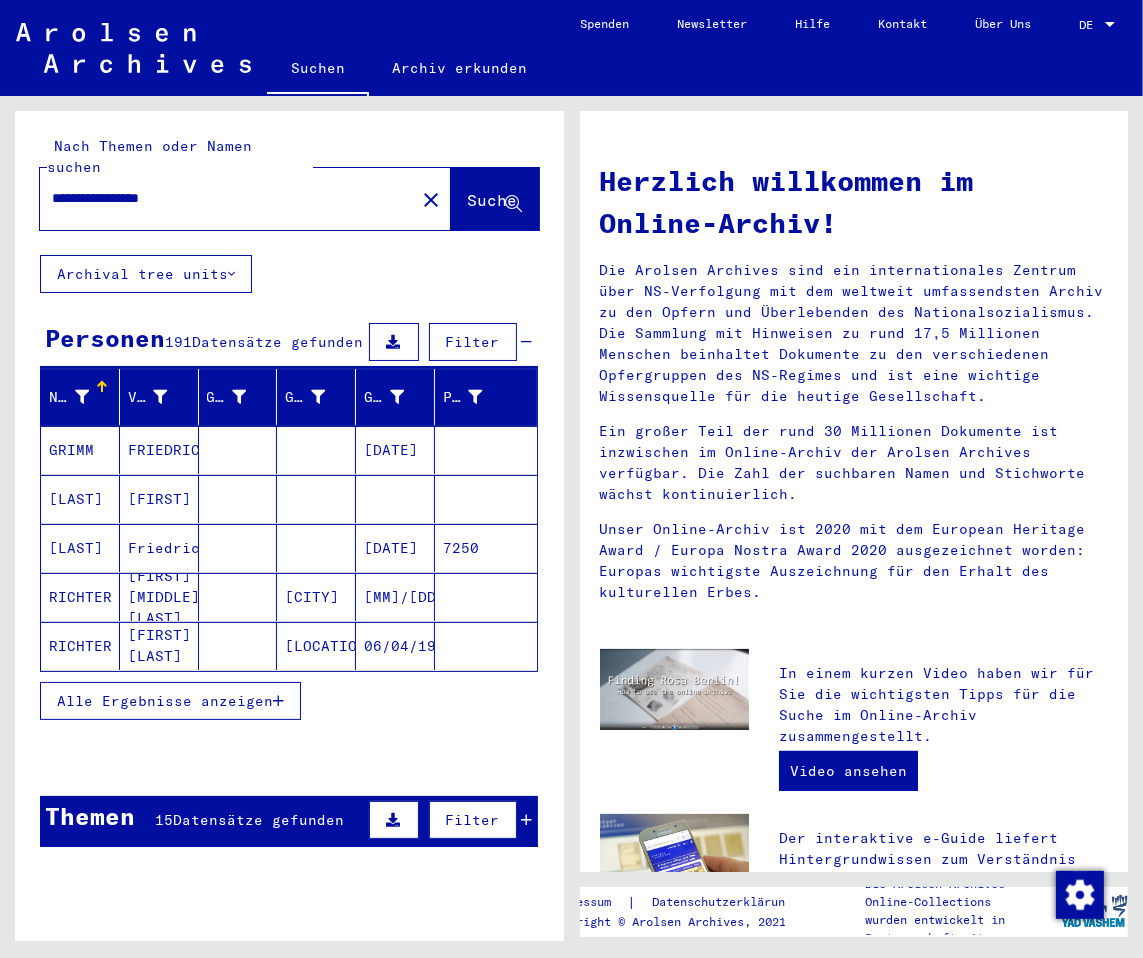 click on "Die Arolsen Archives sind ein internationales Zentrum über NS-Verfolgung mit dem weltweit umfassendsten Archiv zu den Opfern und Überlebenden des Nationalsozialismus. Die Sammlung mit Hinweisen zu rund 17,5 Millionen Menschen beinhaltet Dokumente zu den verschiedenen Opfergruppen des NS-Regimes und ist eine wichtige Wissensquelle für die heutige Gesellschaft." at bounding box center [854, 333] 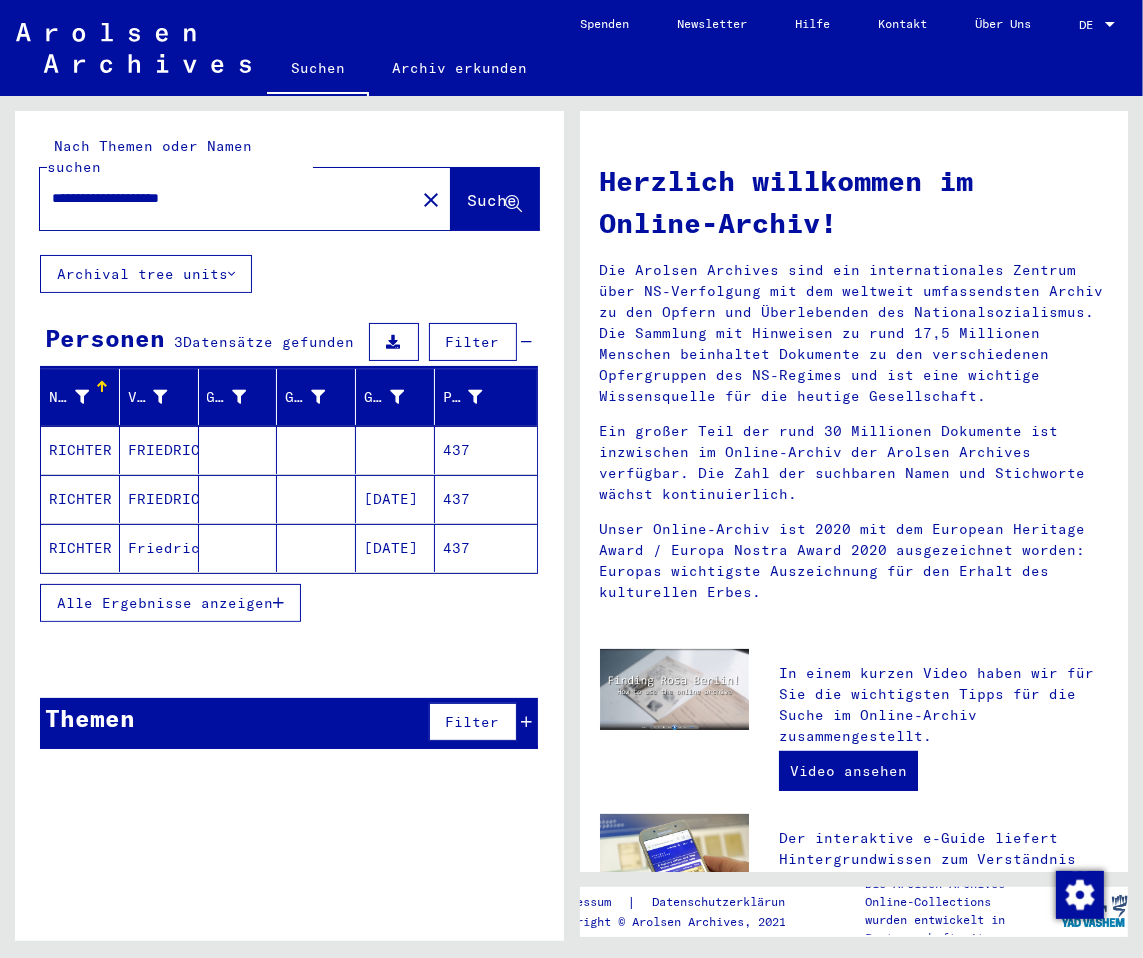 click on "437" at bounding box center [486, 548] 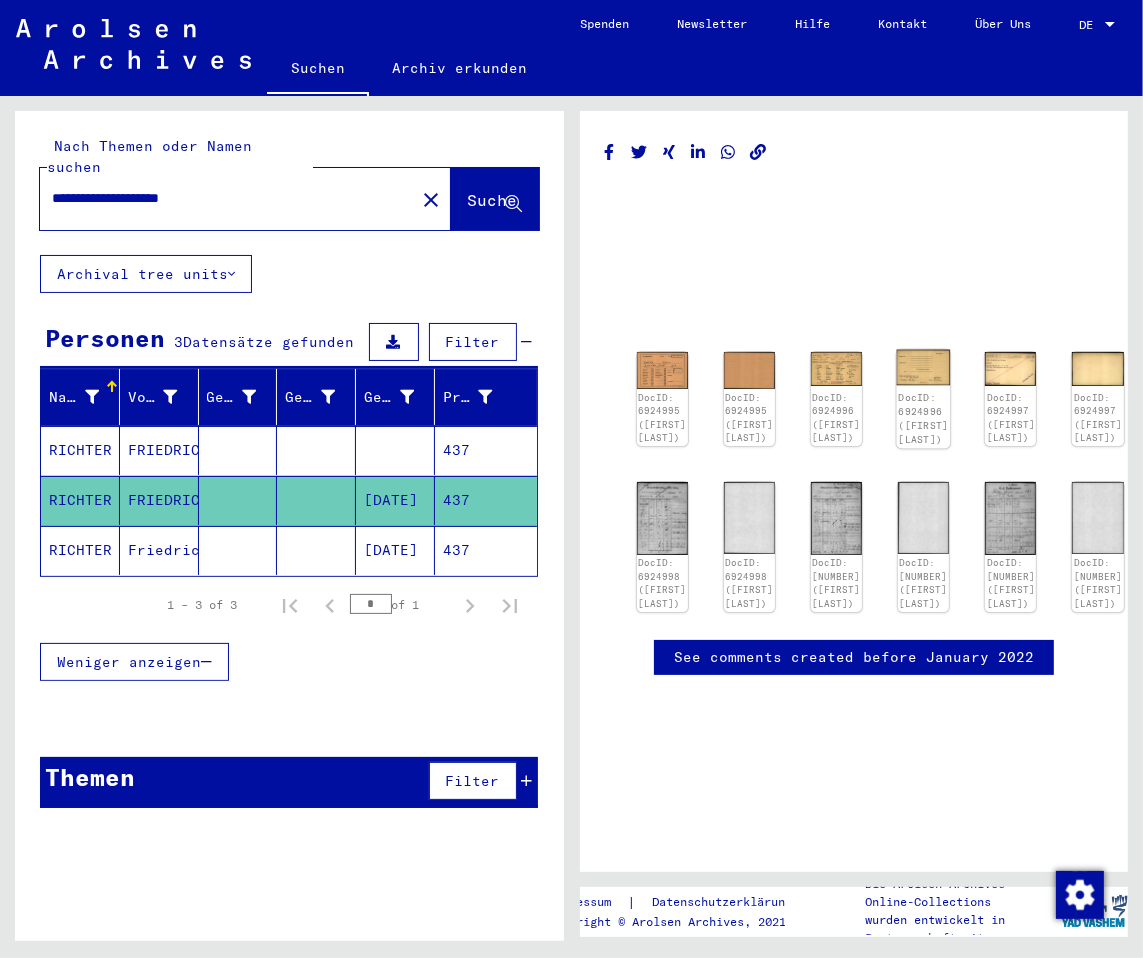 scroll, scrollTop: 0, scrollLeft: 0, axis: both 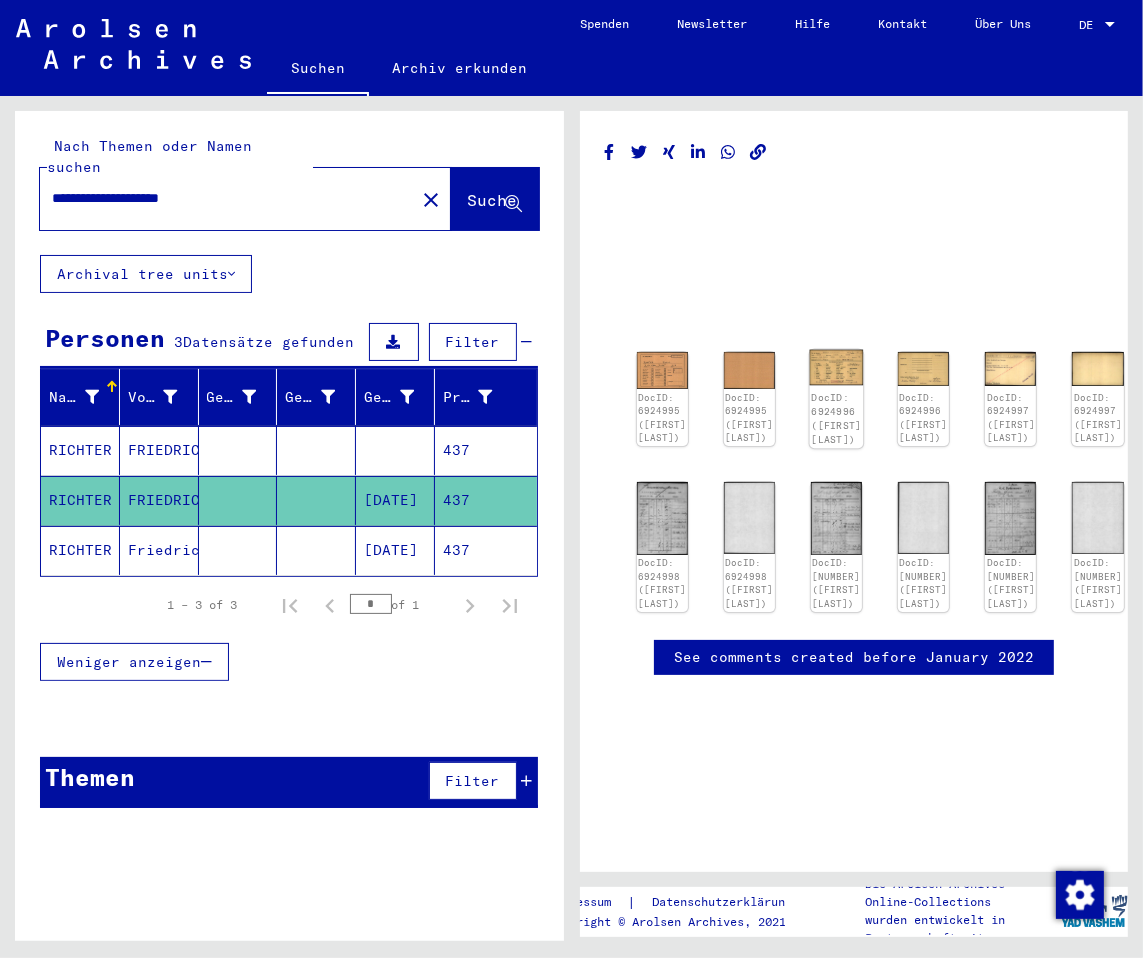 click 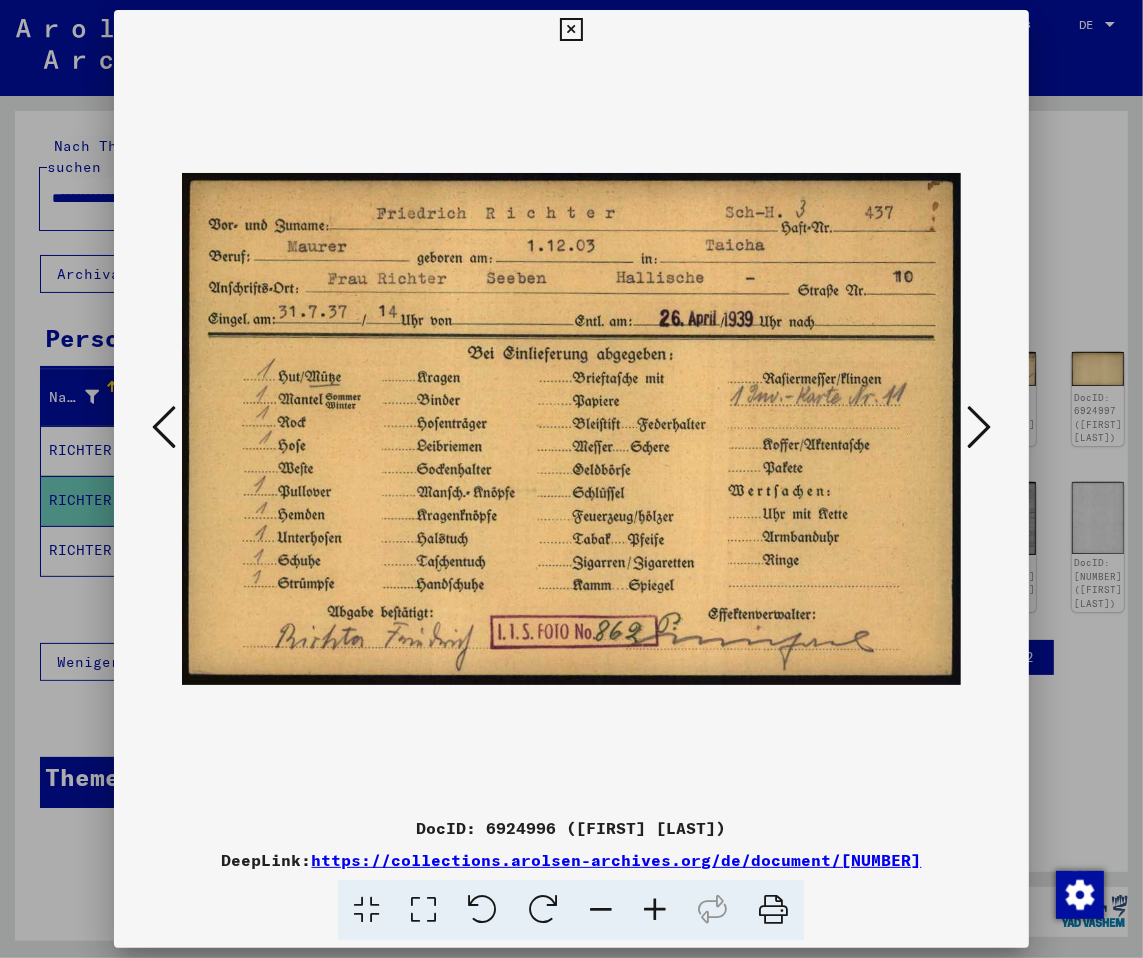 click at bounding box center (571, 429) 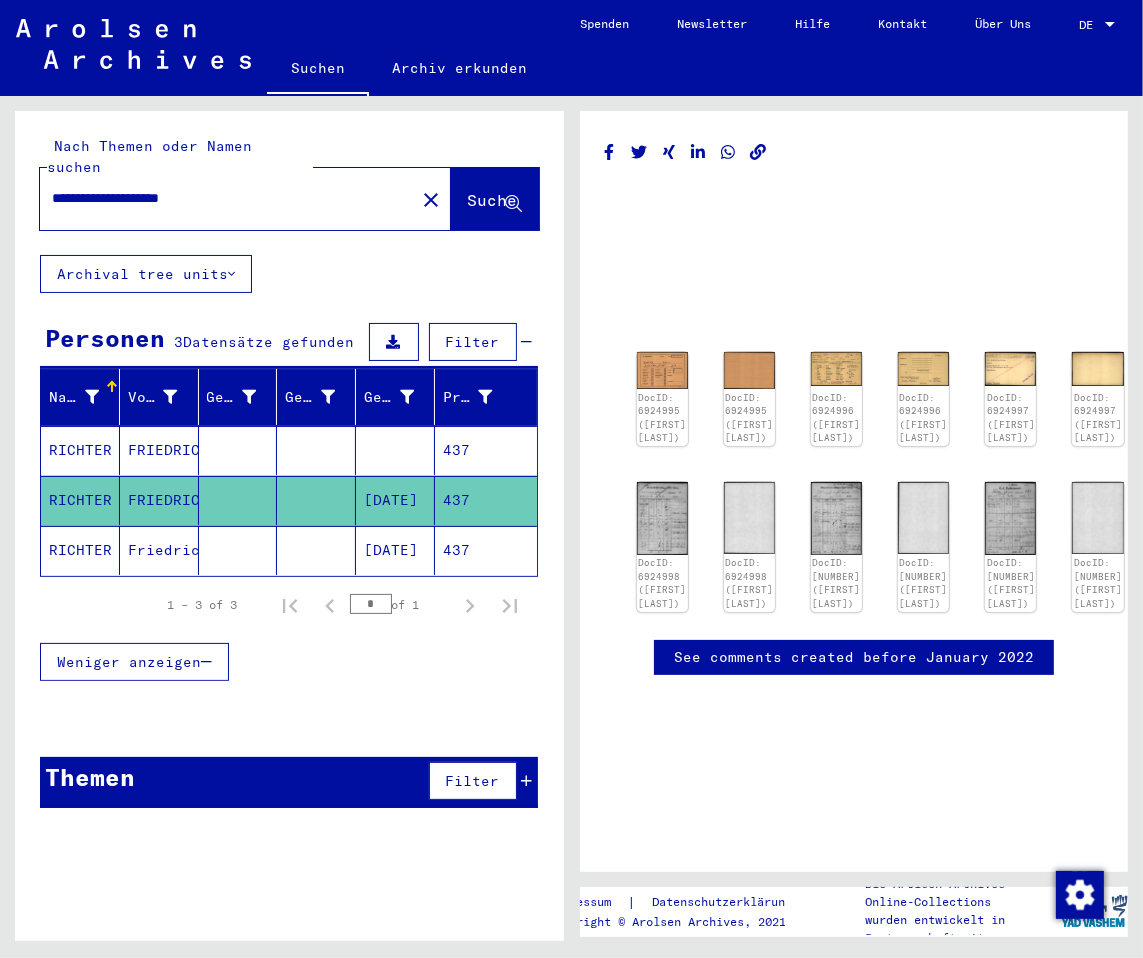 drag, startPoint x: 253, startPoint y: 178, endPoint x: -103, endPoint y: 148, distance: 357.2618 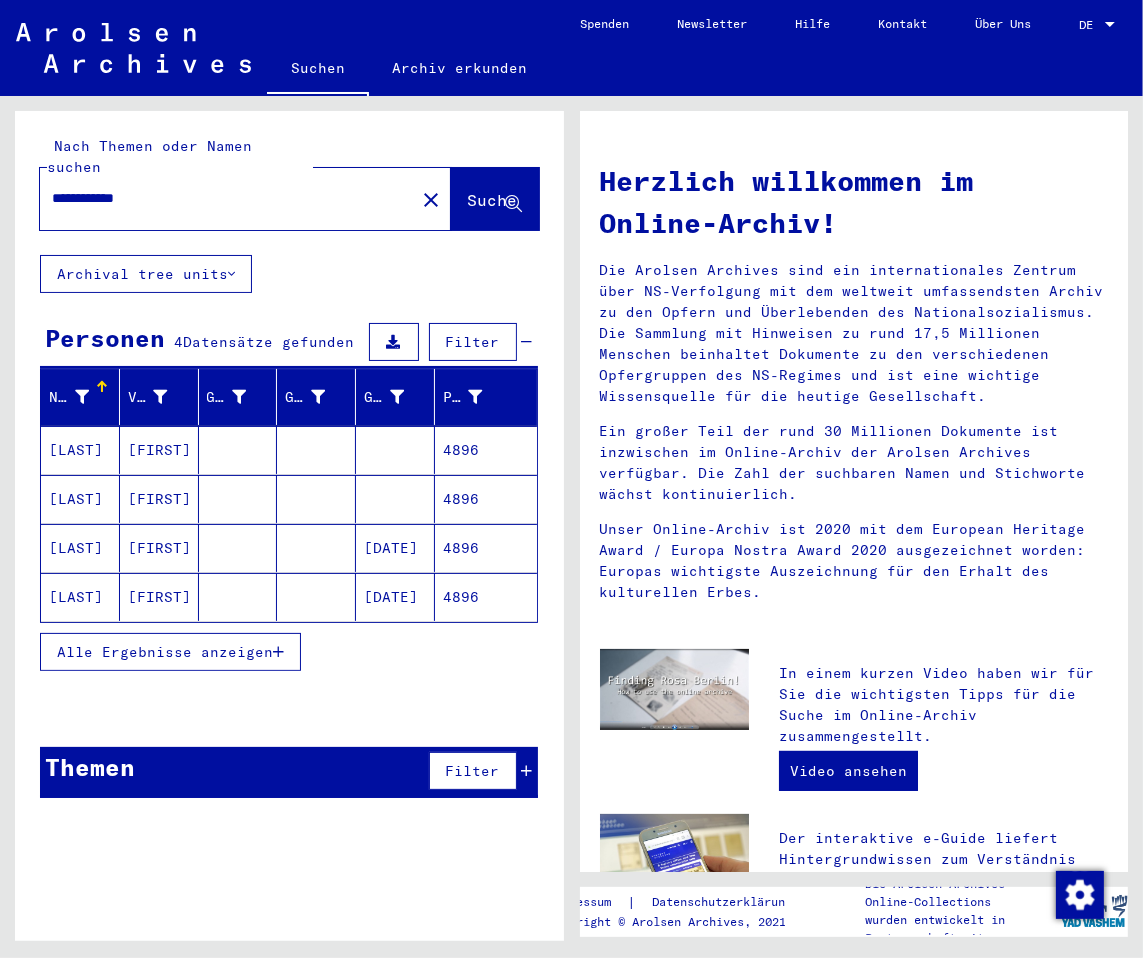 click on "[DATE]" 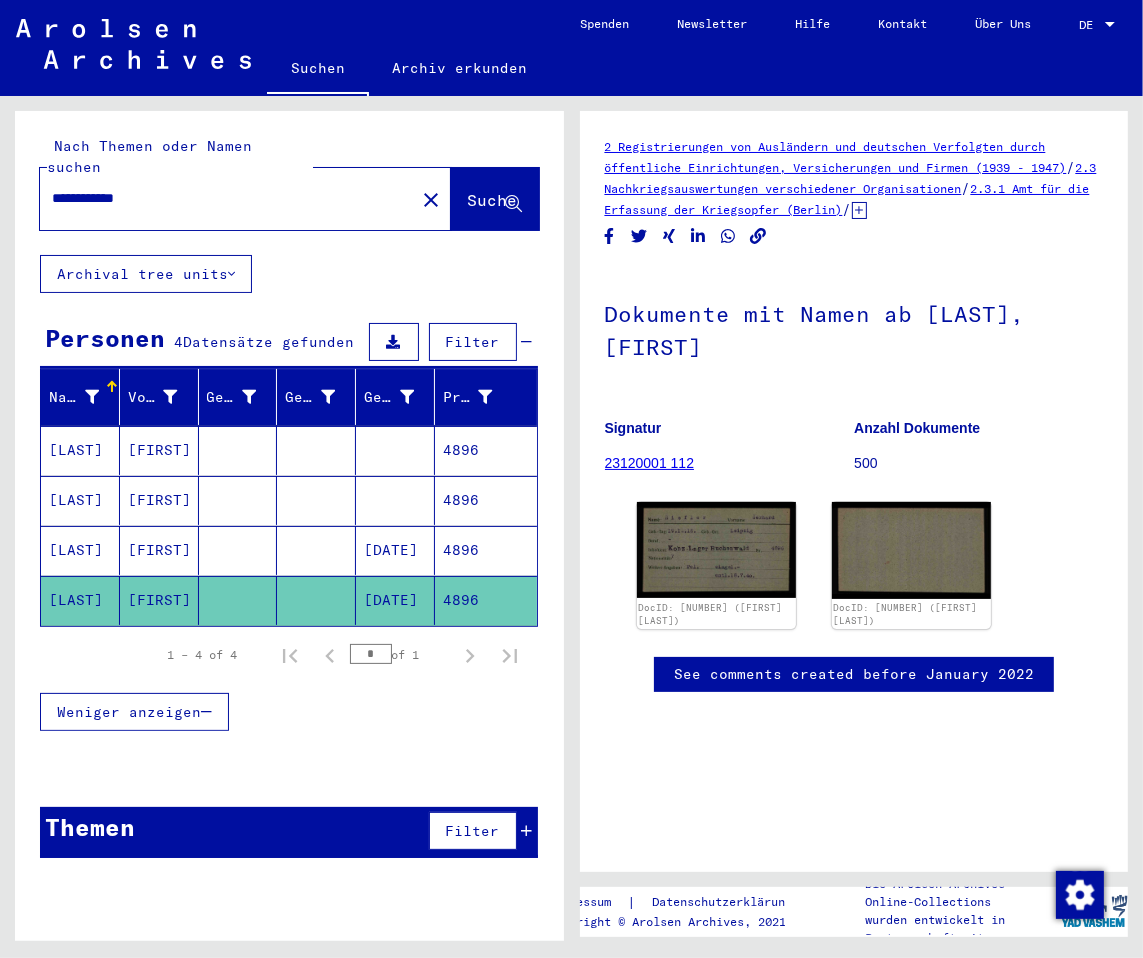 scroll, scrollTop: 0, scrollLeft: 0, axis: both 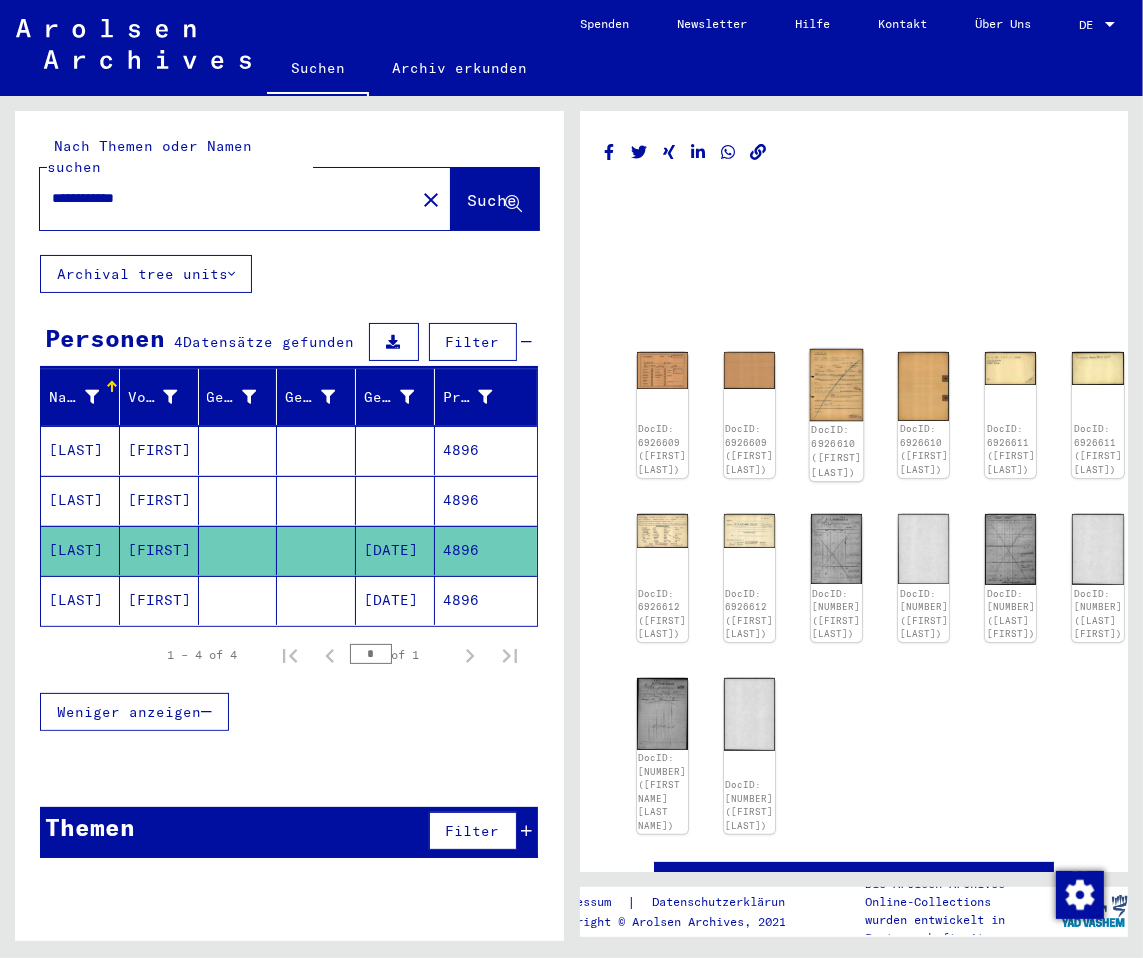 click 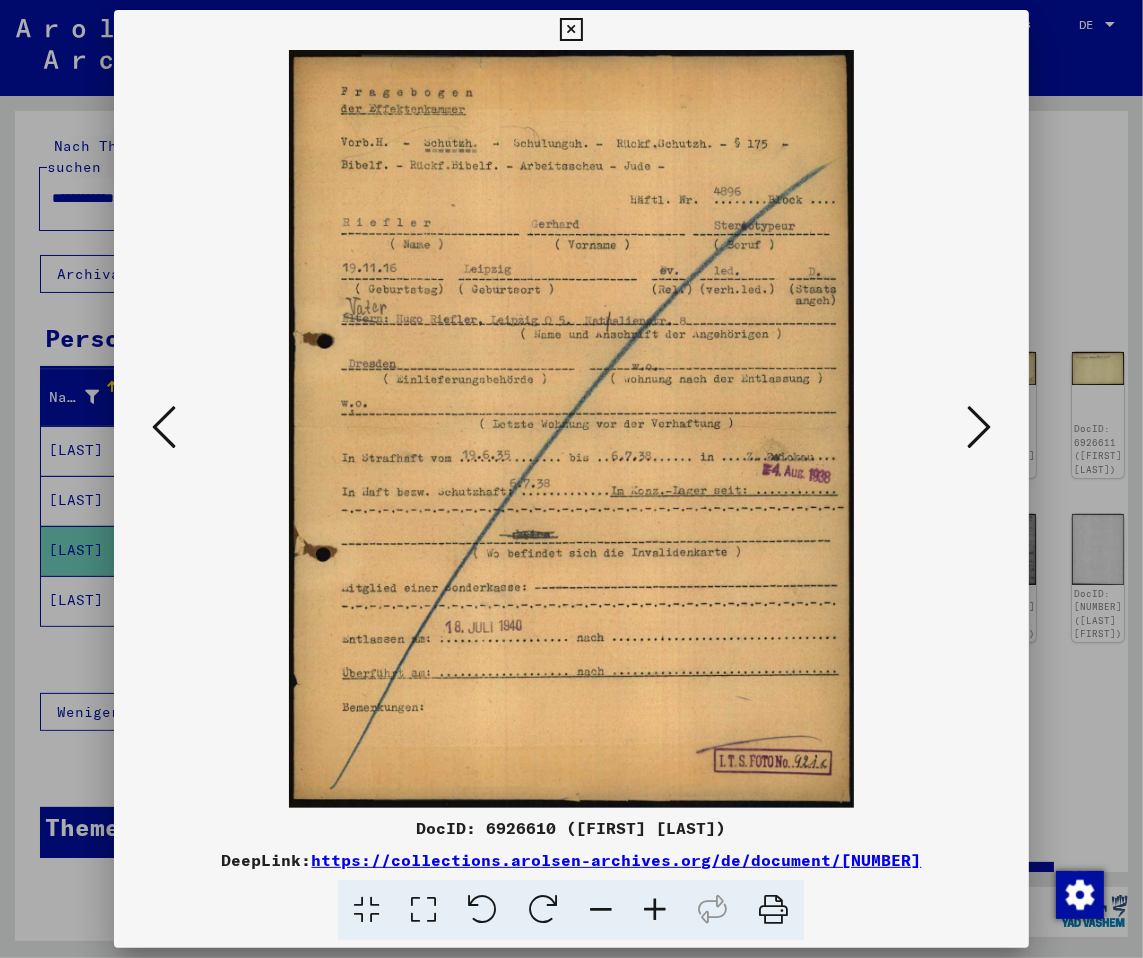 click at bounding box center (979, 428) 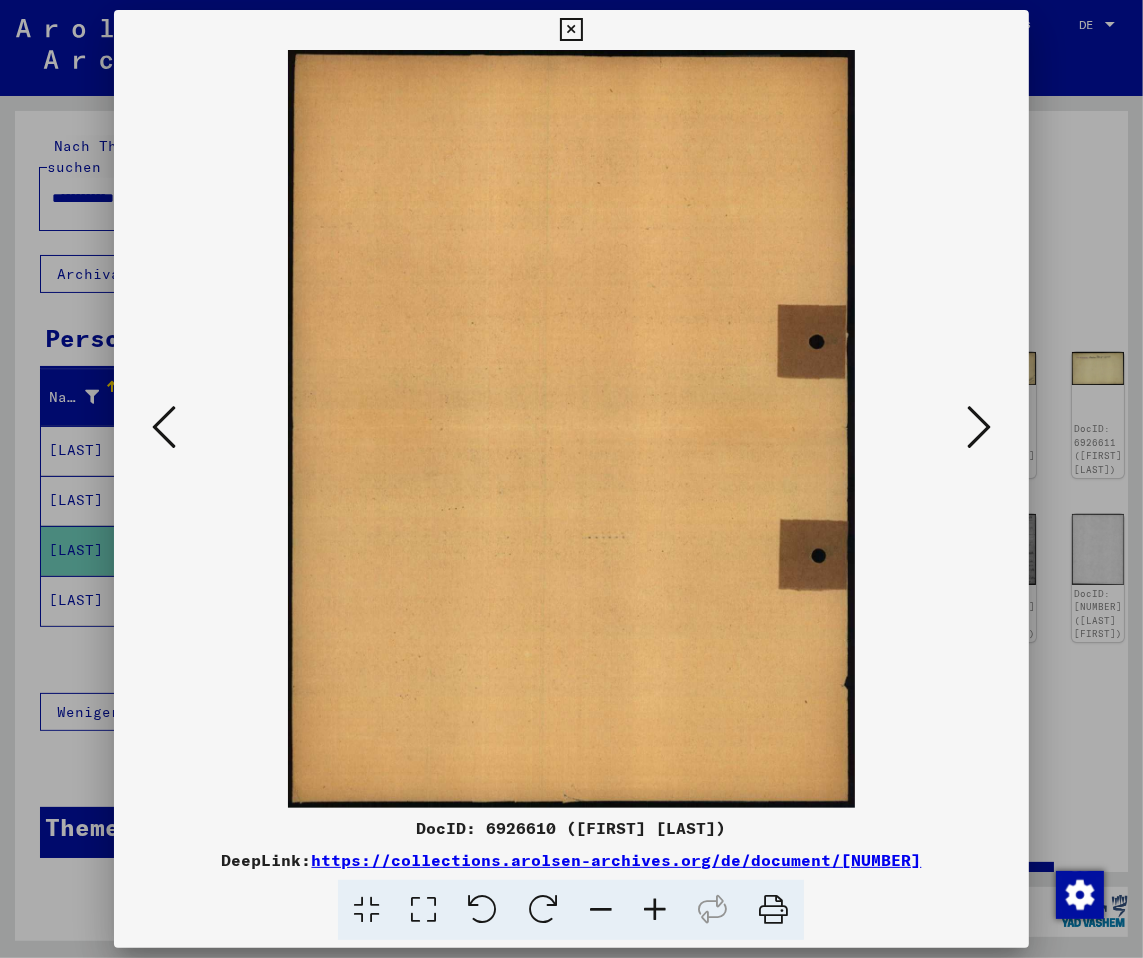 click at bounding box center [979, 427] 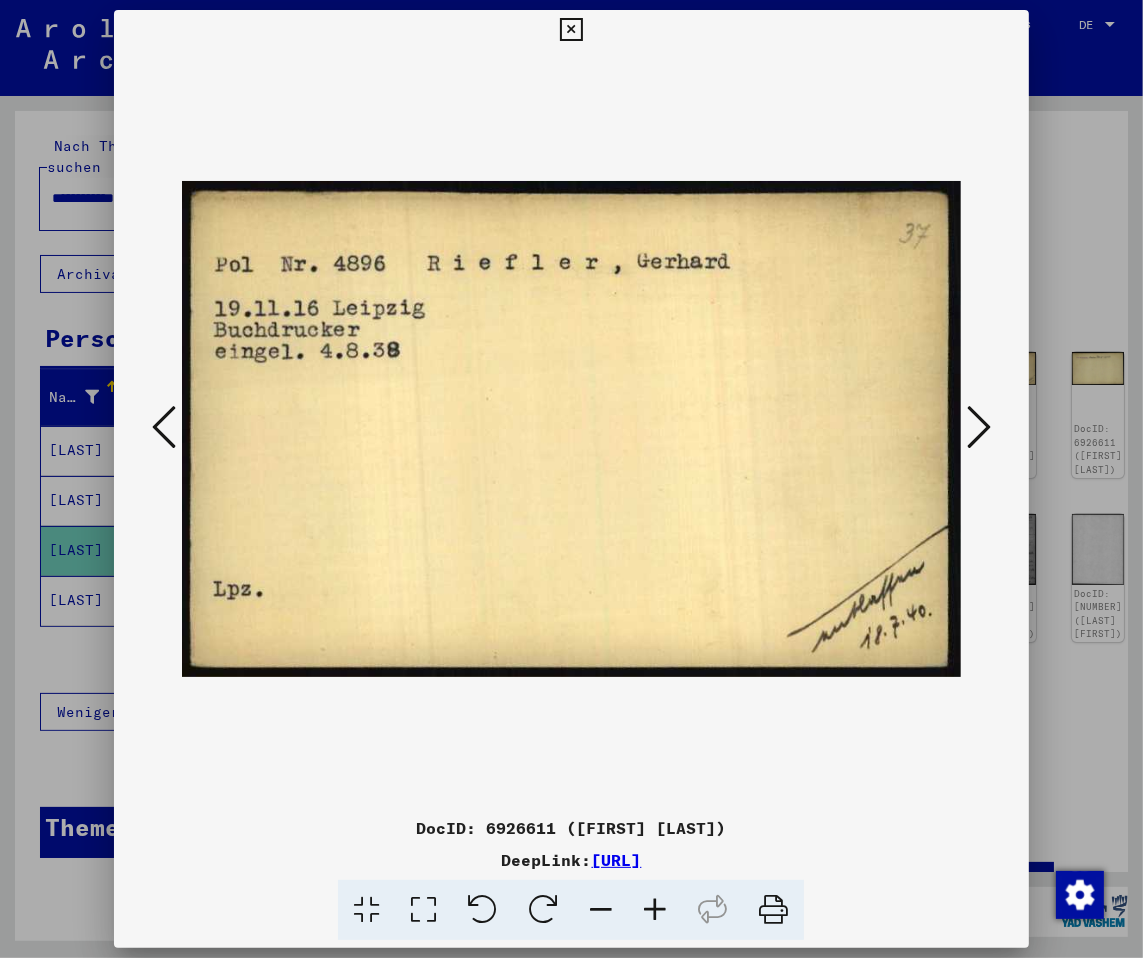 click at bounding box center [979, 427] 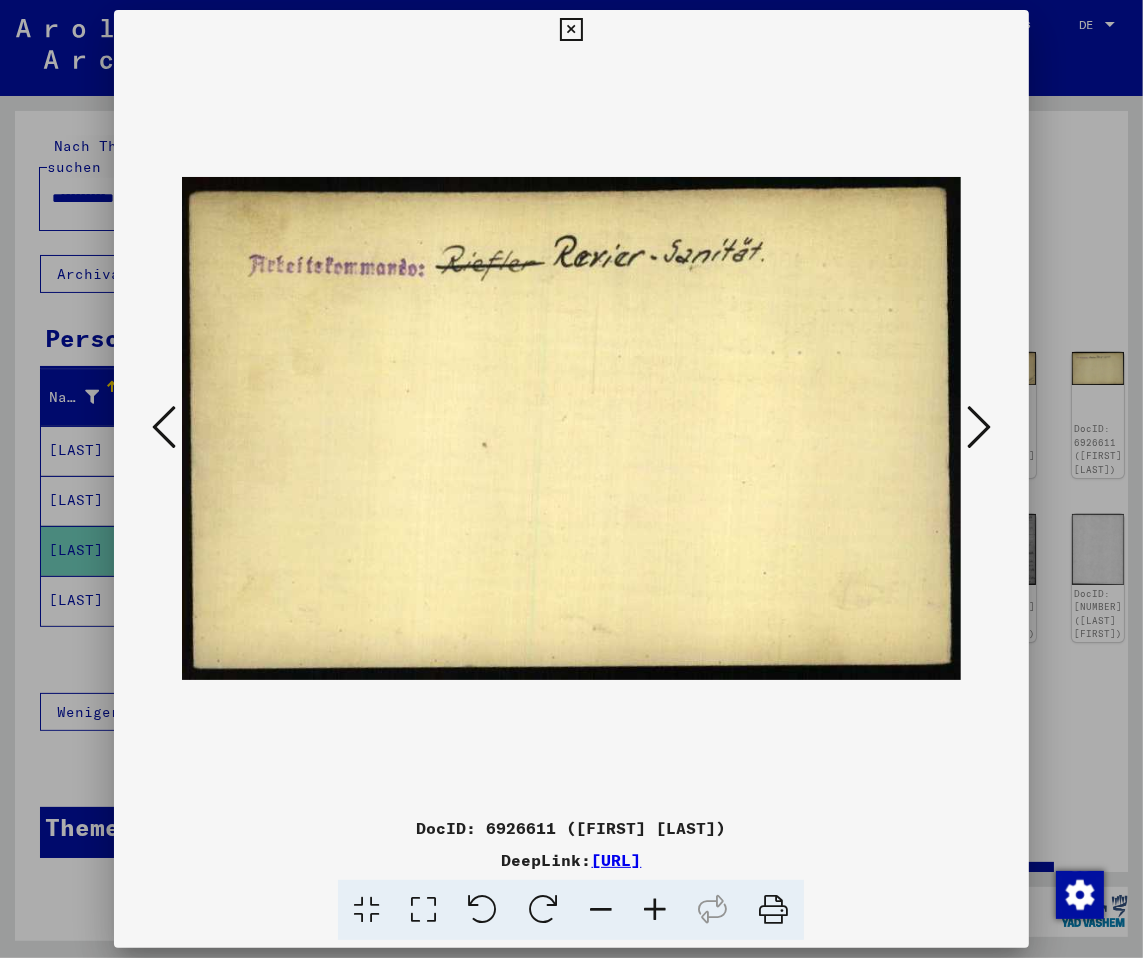 click at bounding box center (979, 427) 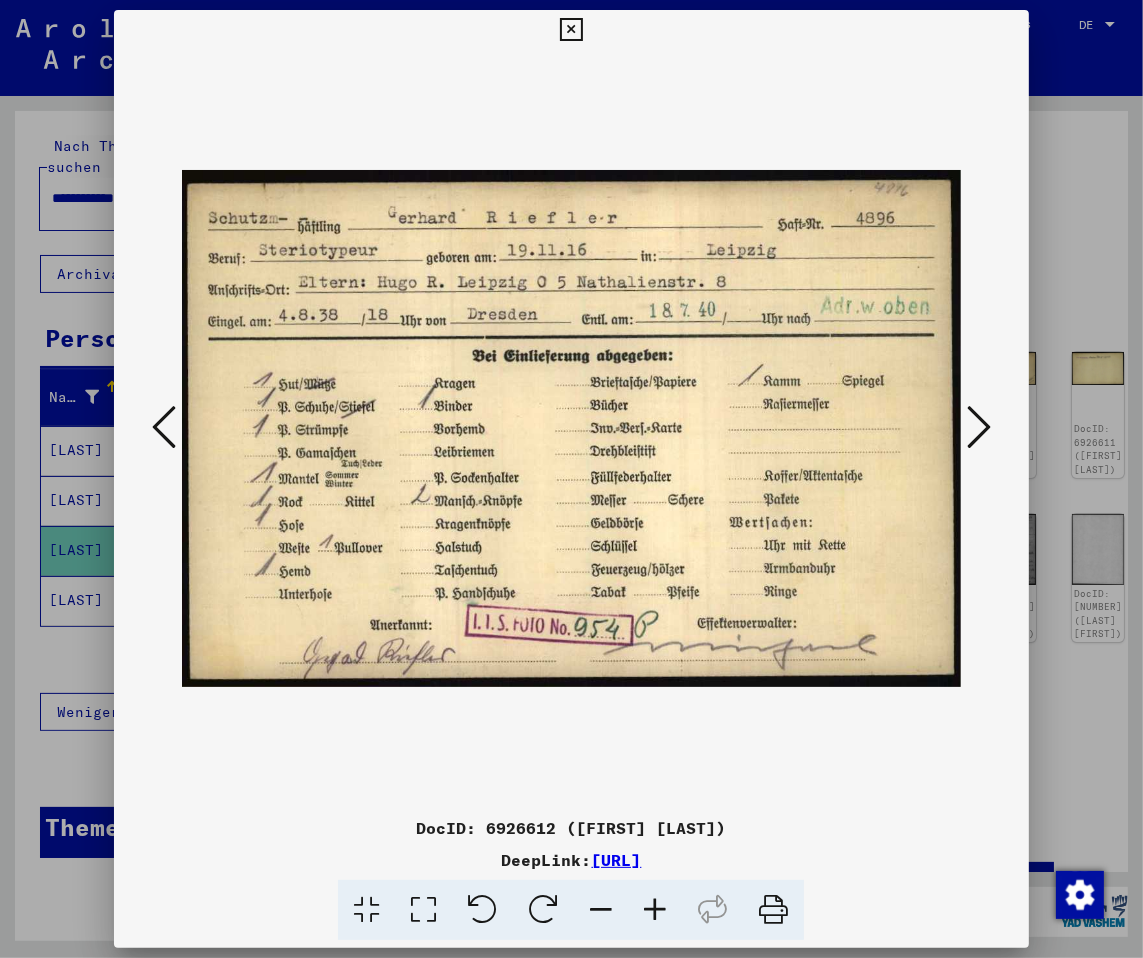 click at bounding box center (979, 427) 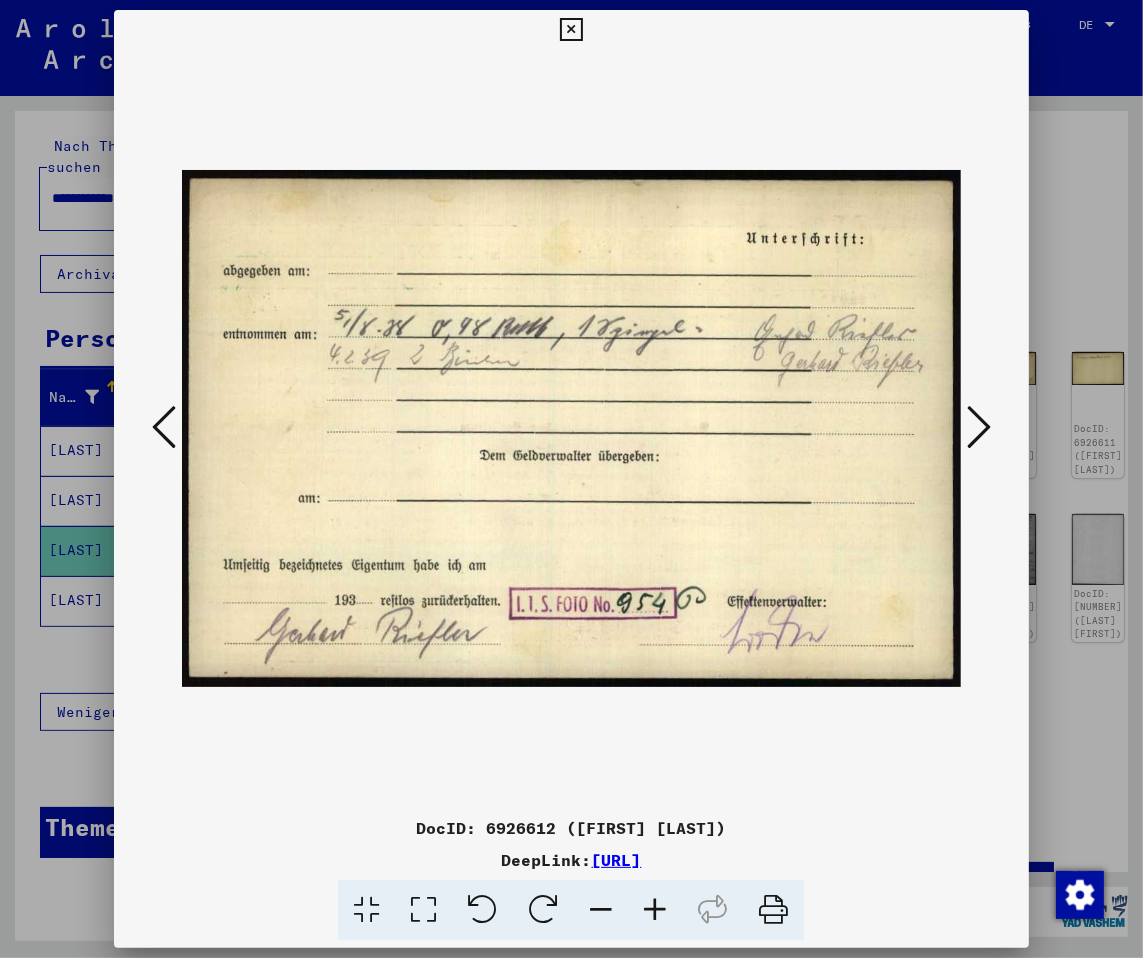 click at bounding box center [979, 427] 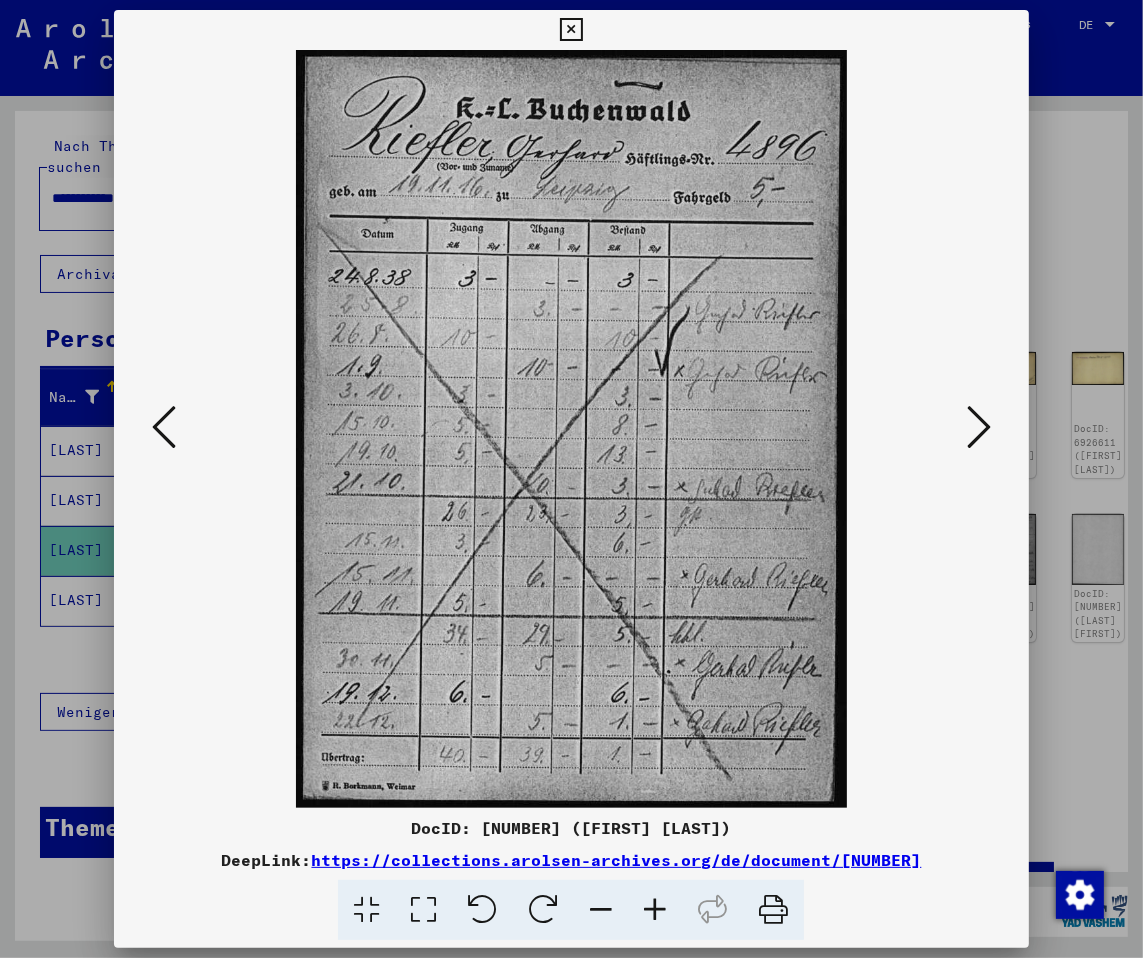click at bounding box center (979, 427) 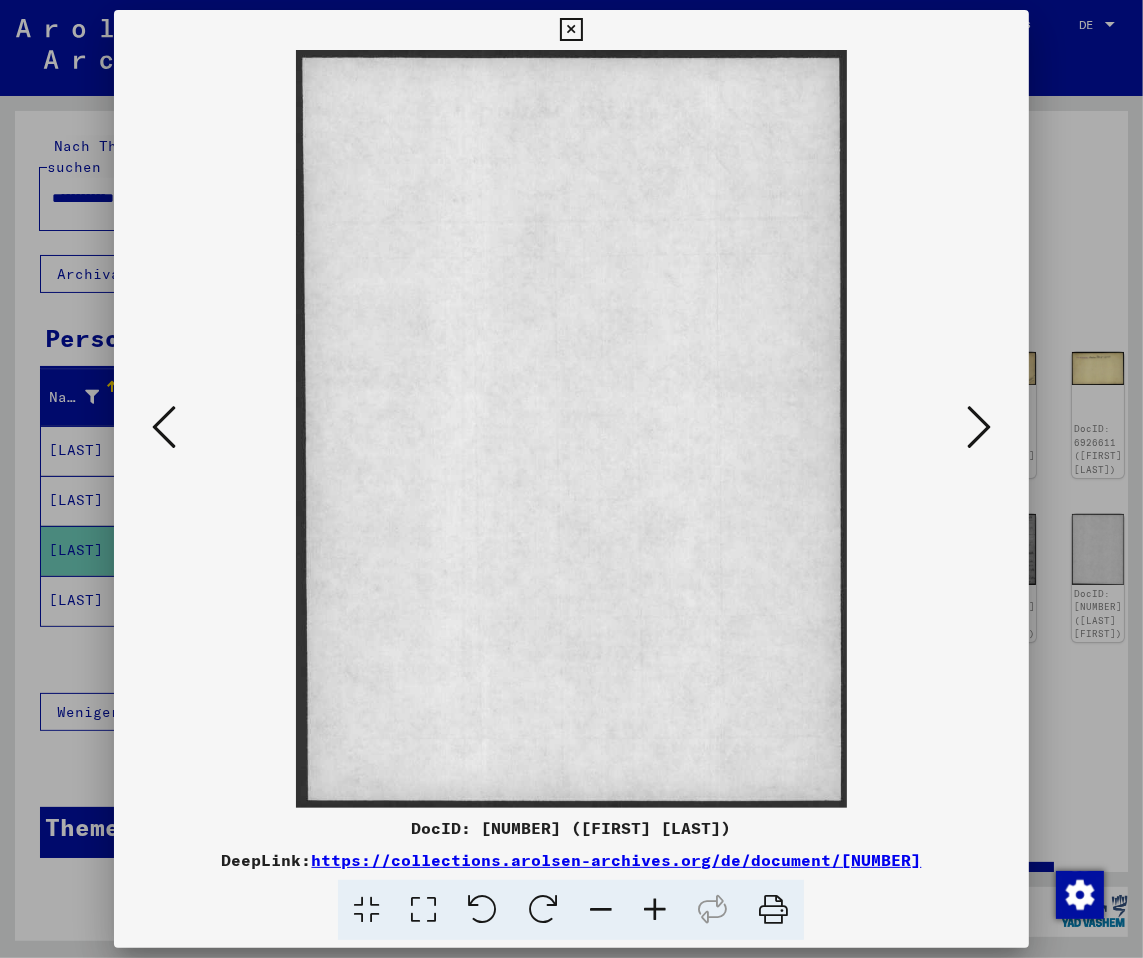 click at bounding box center (979, 427) 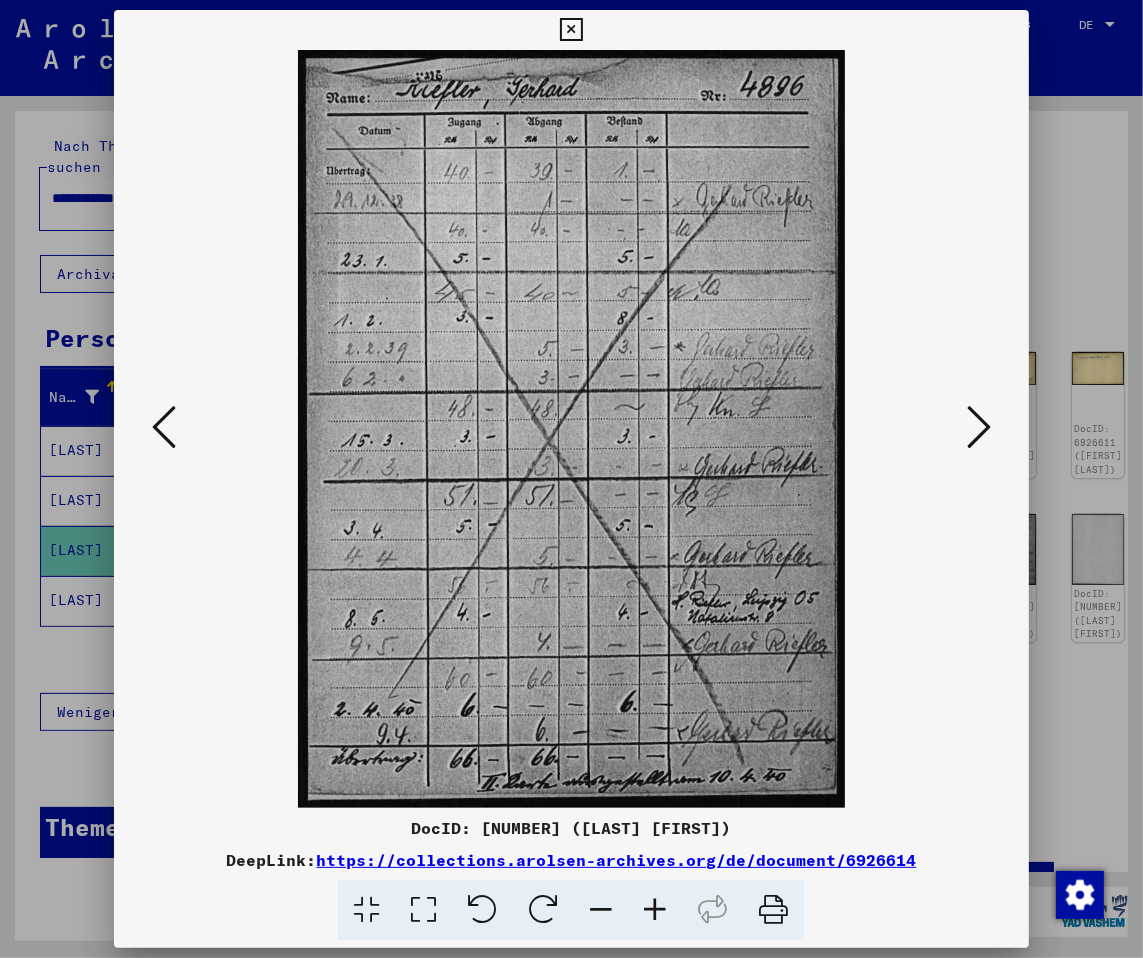 click at bounding box center (979, 427) 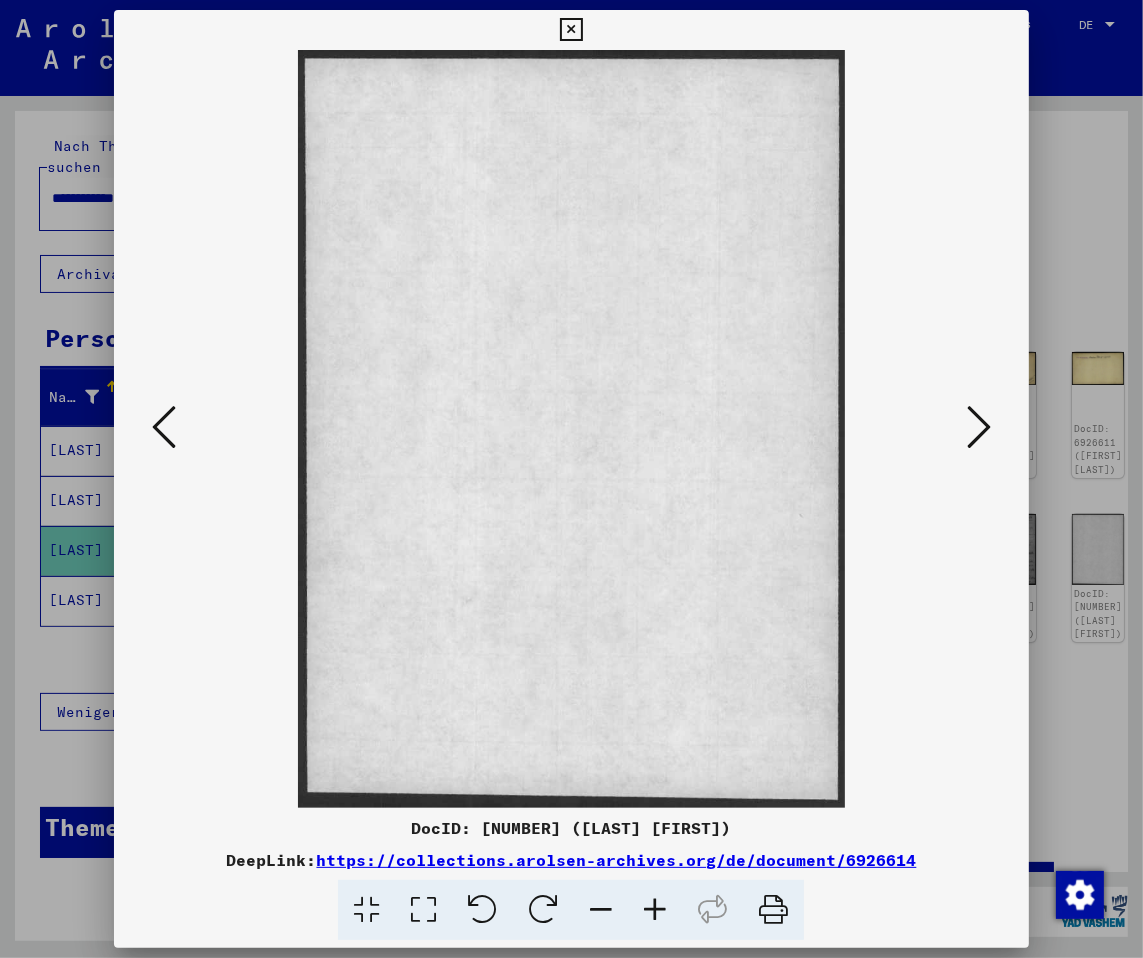 click at bounding box center [979, 427] 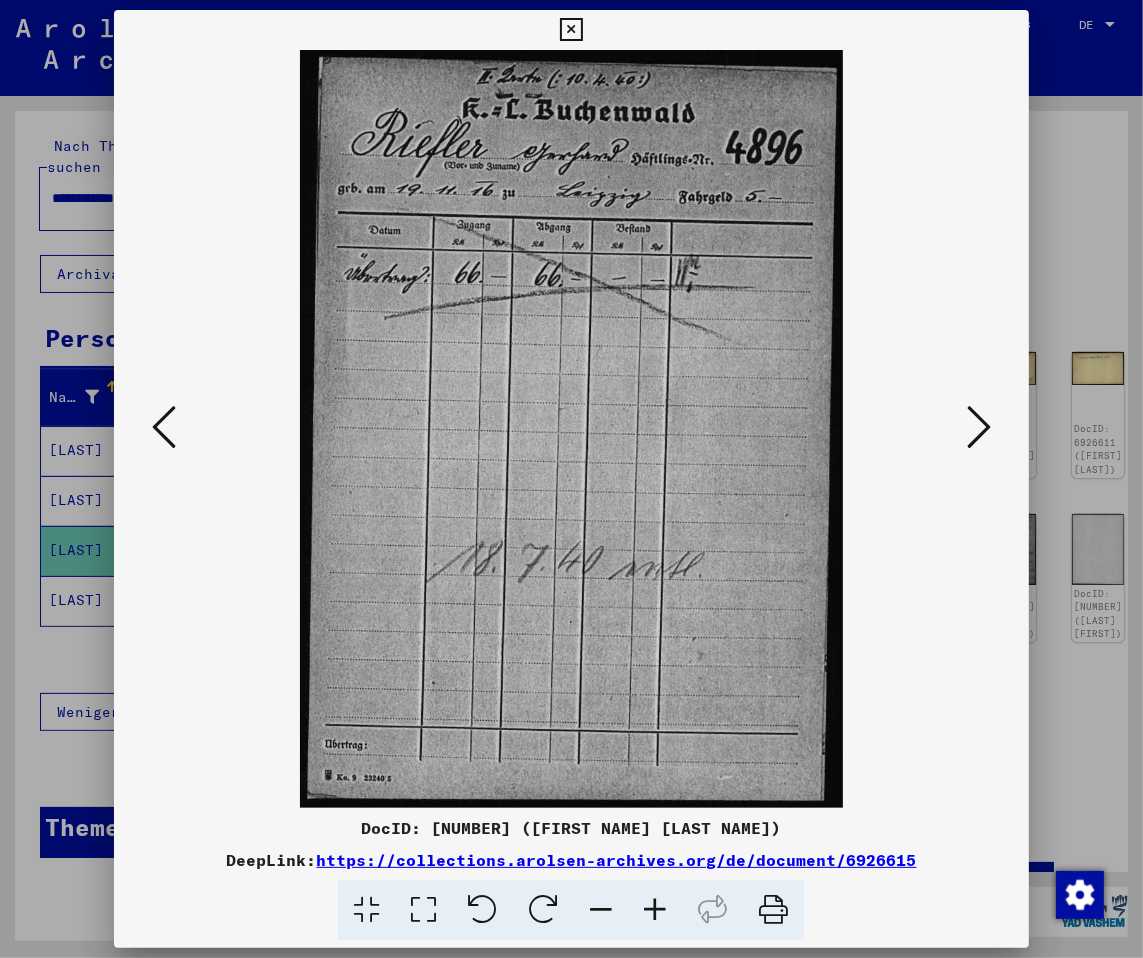 click at bounding box center [979, 427] 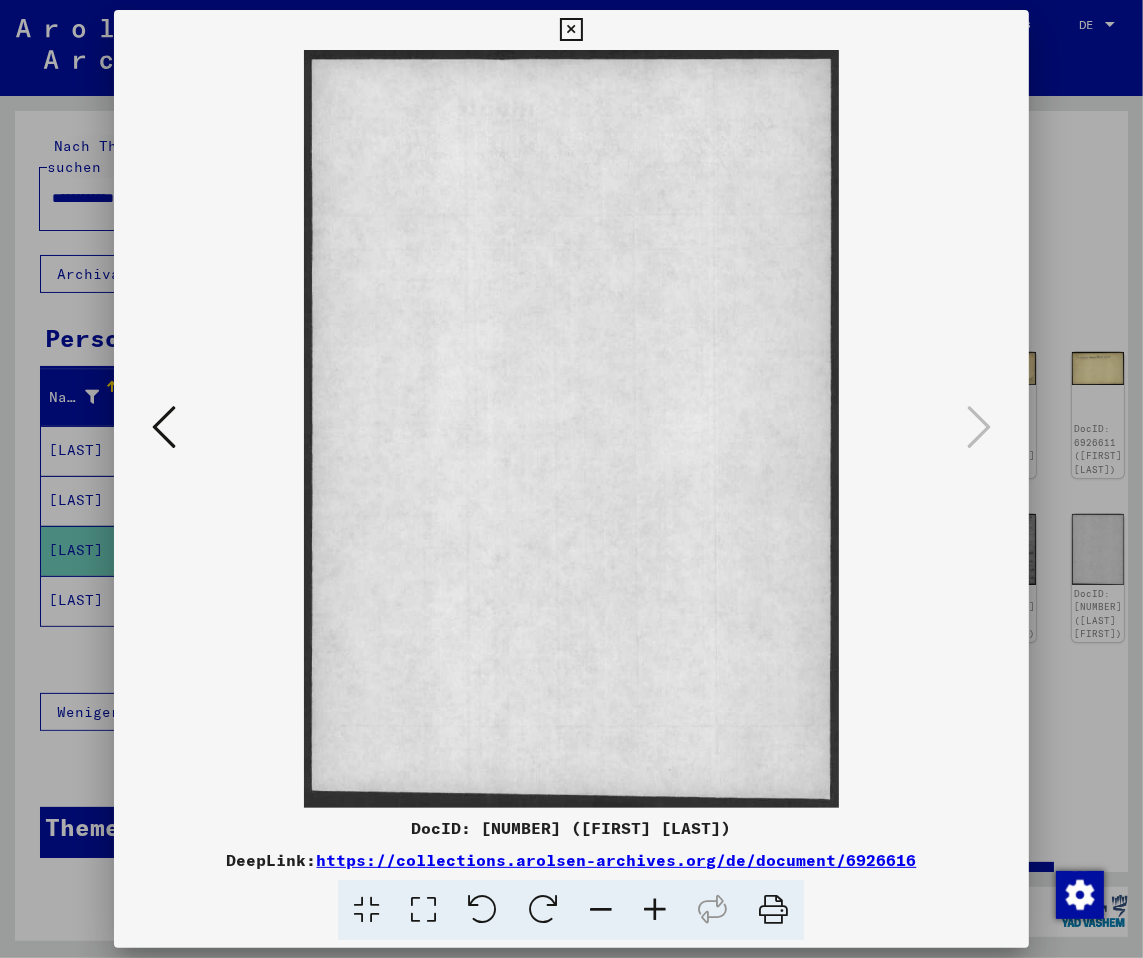 click at bounding box center [571, 30] 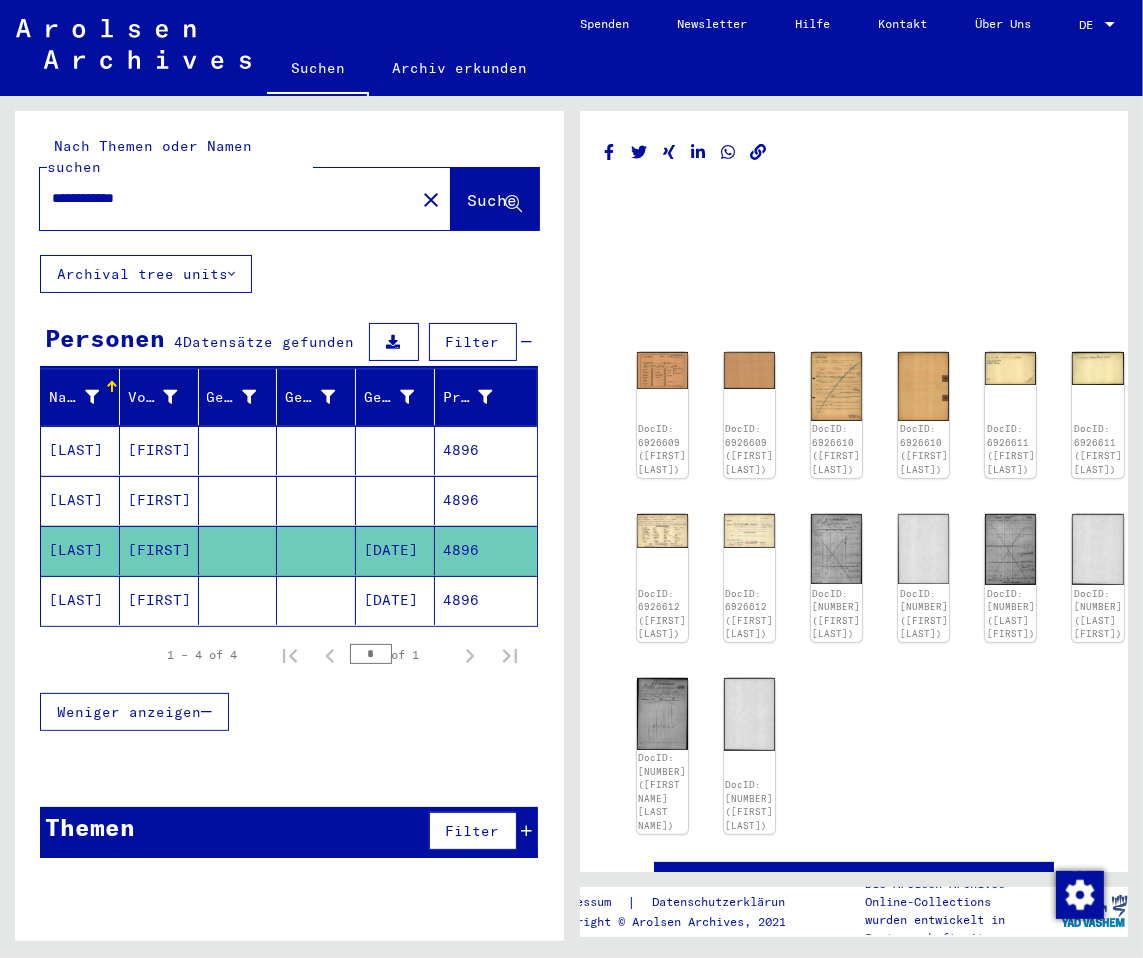 click 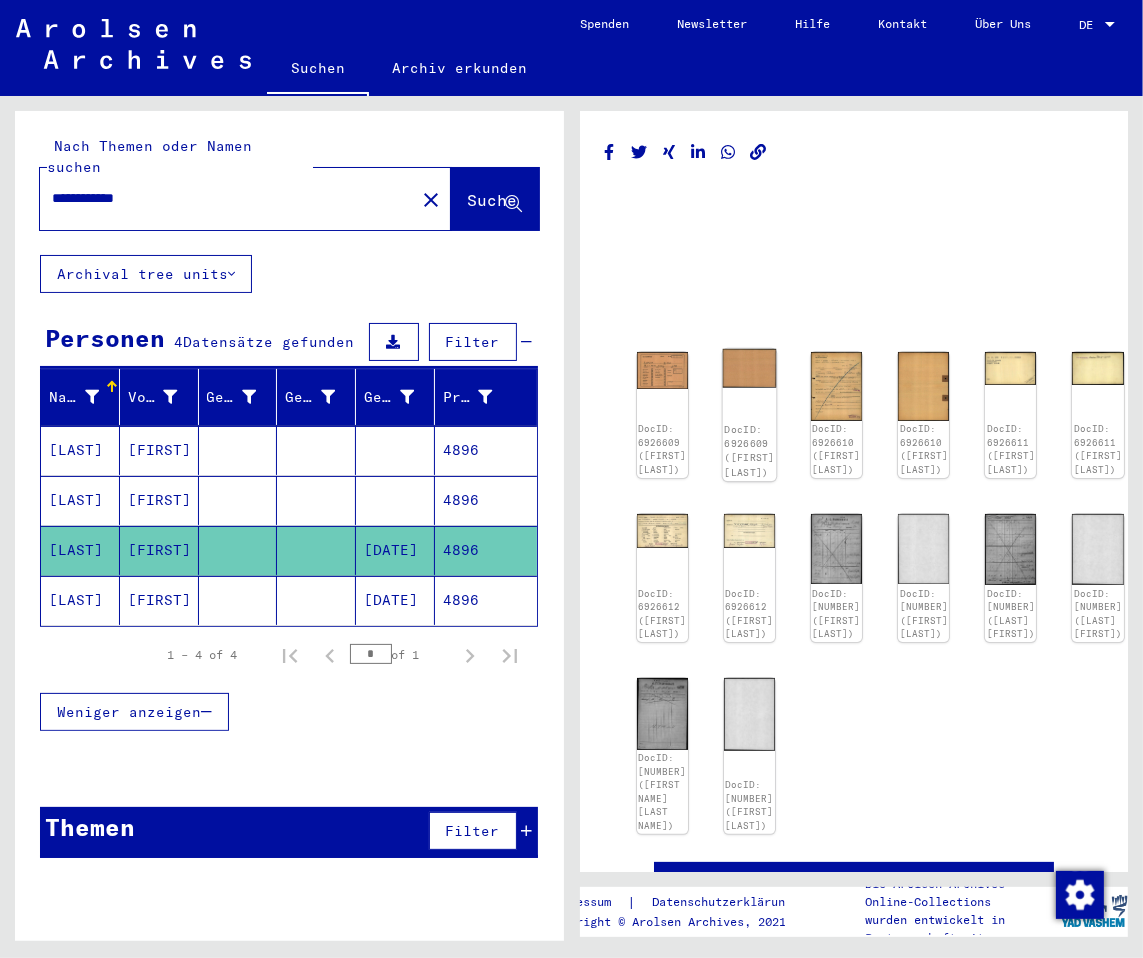 click 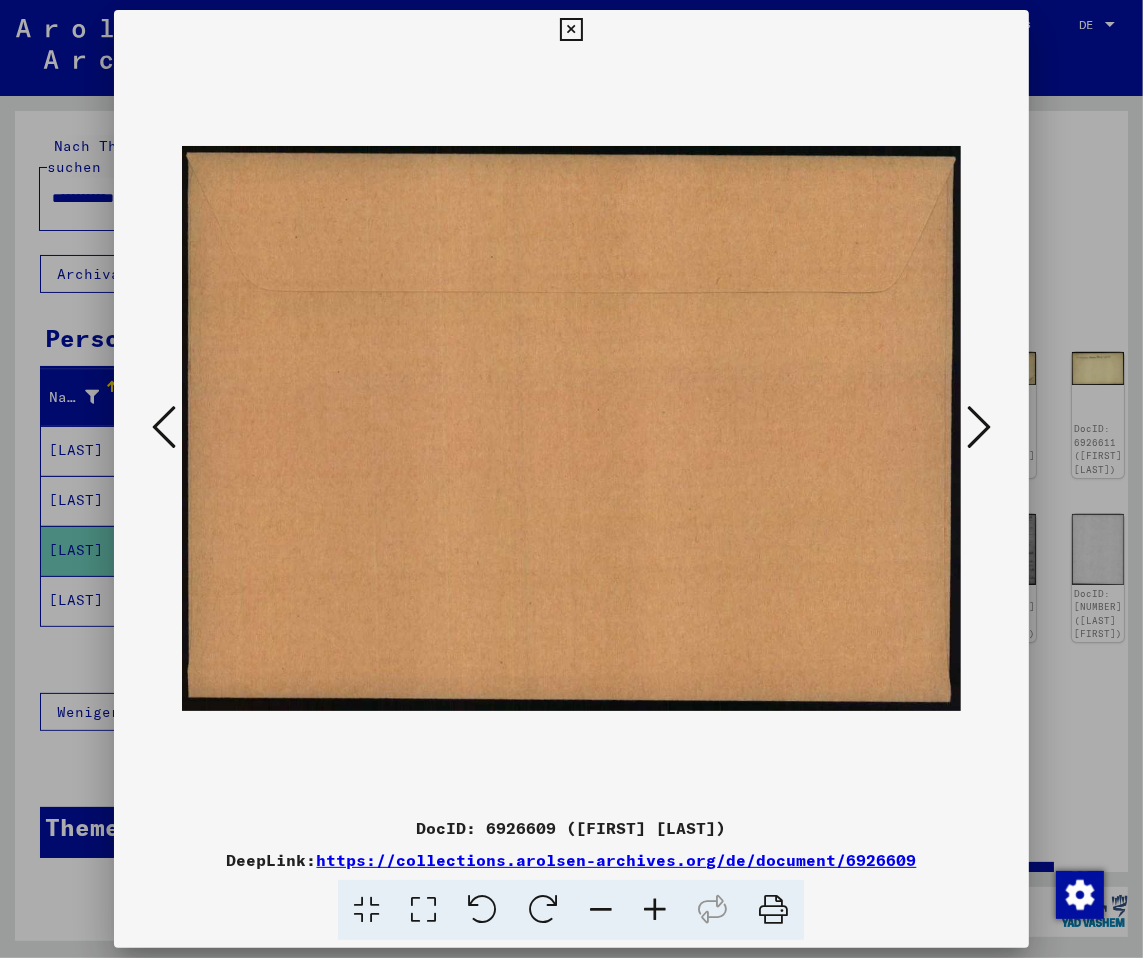 click at bounding box center (979, 427) 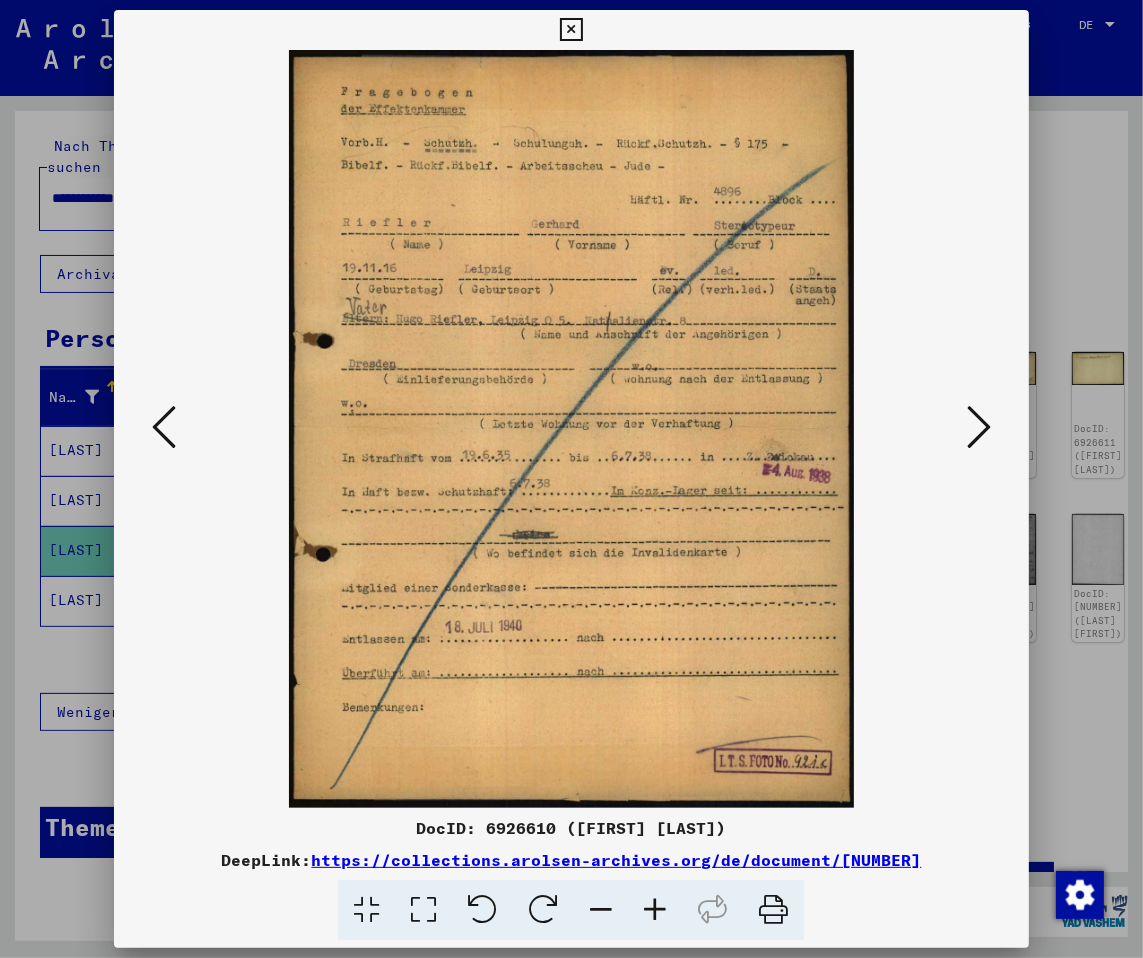 click at bounding box center (979, 427) 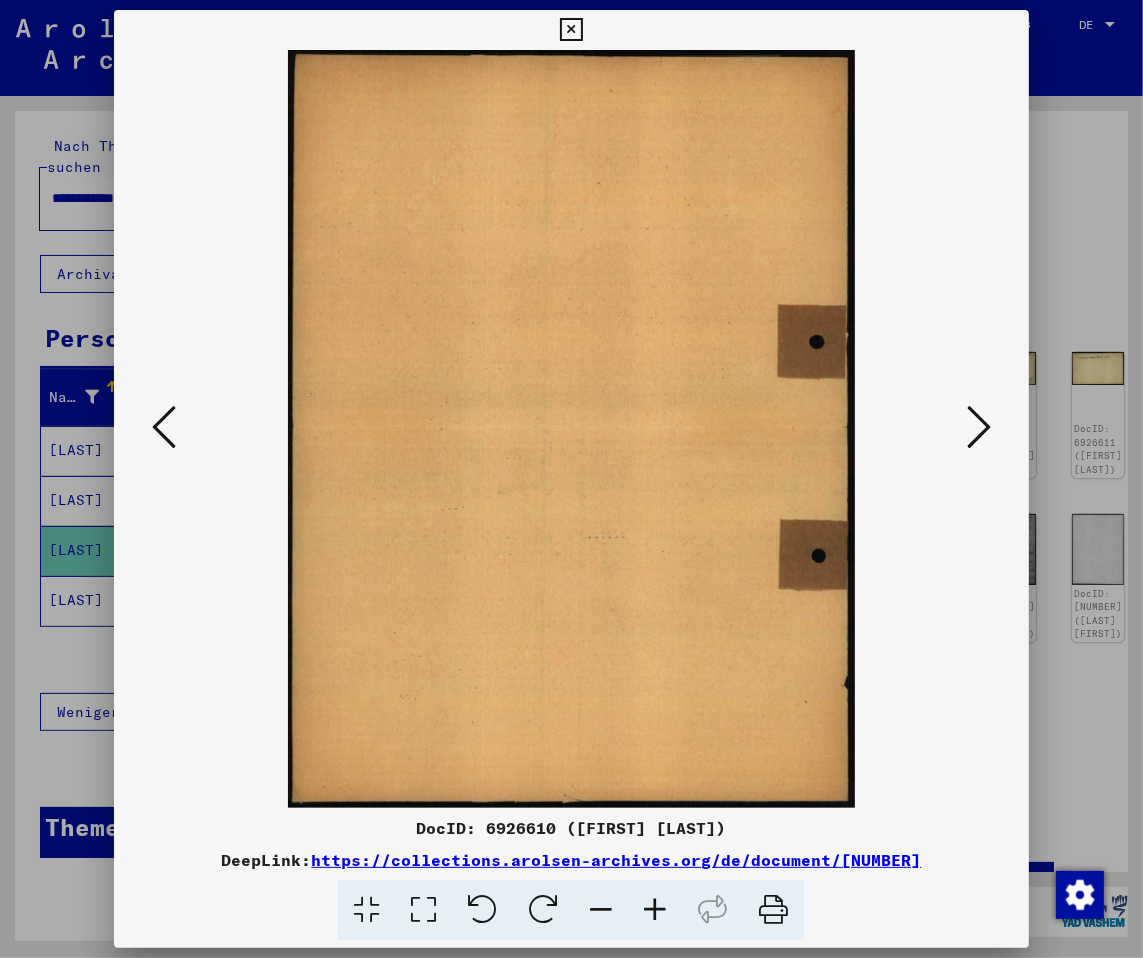 click at bounding box center (979, 427) 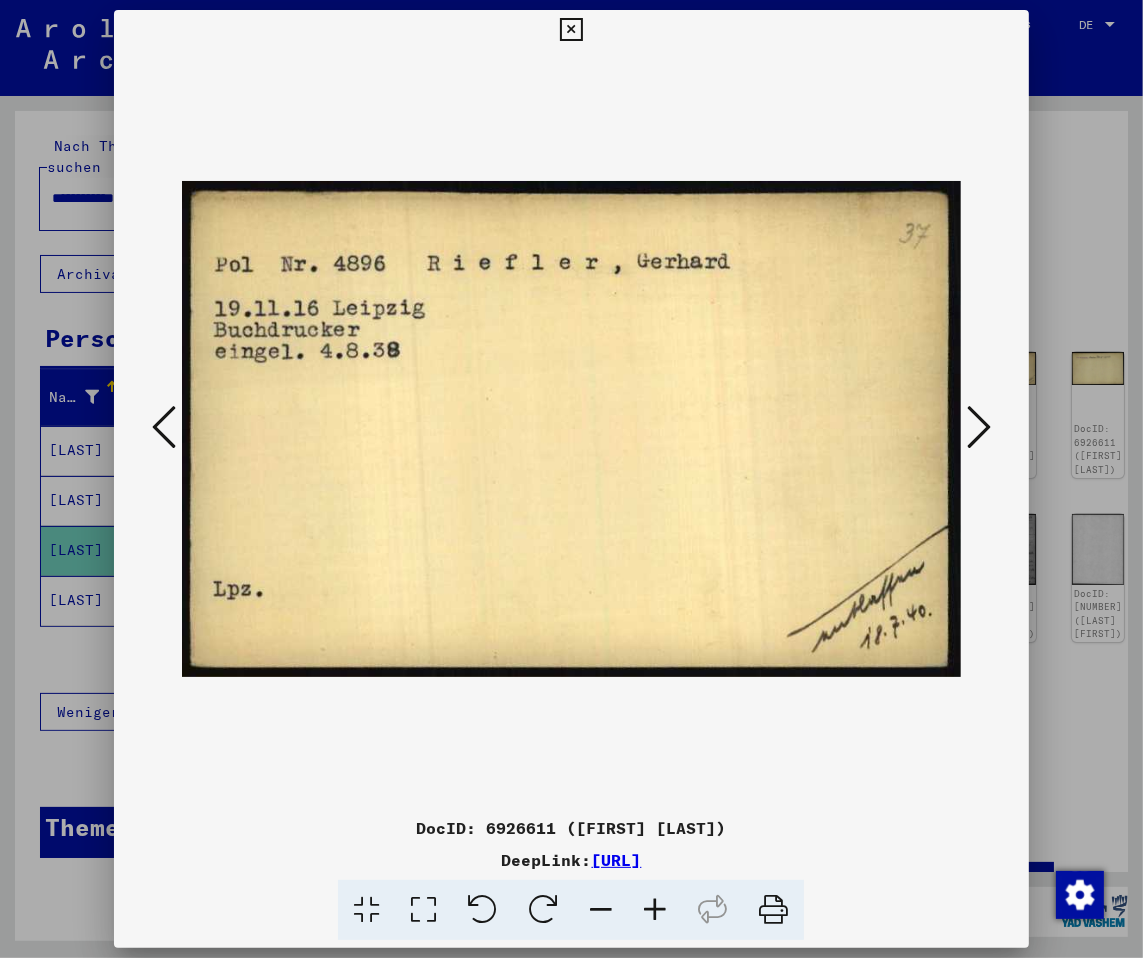 click at bounding box center (979, 427) 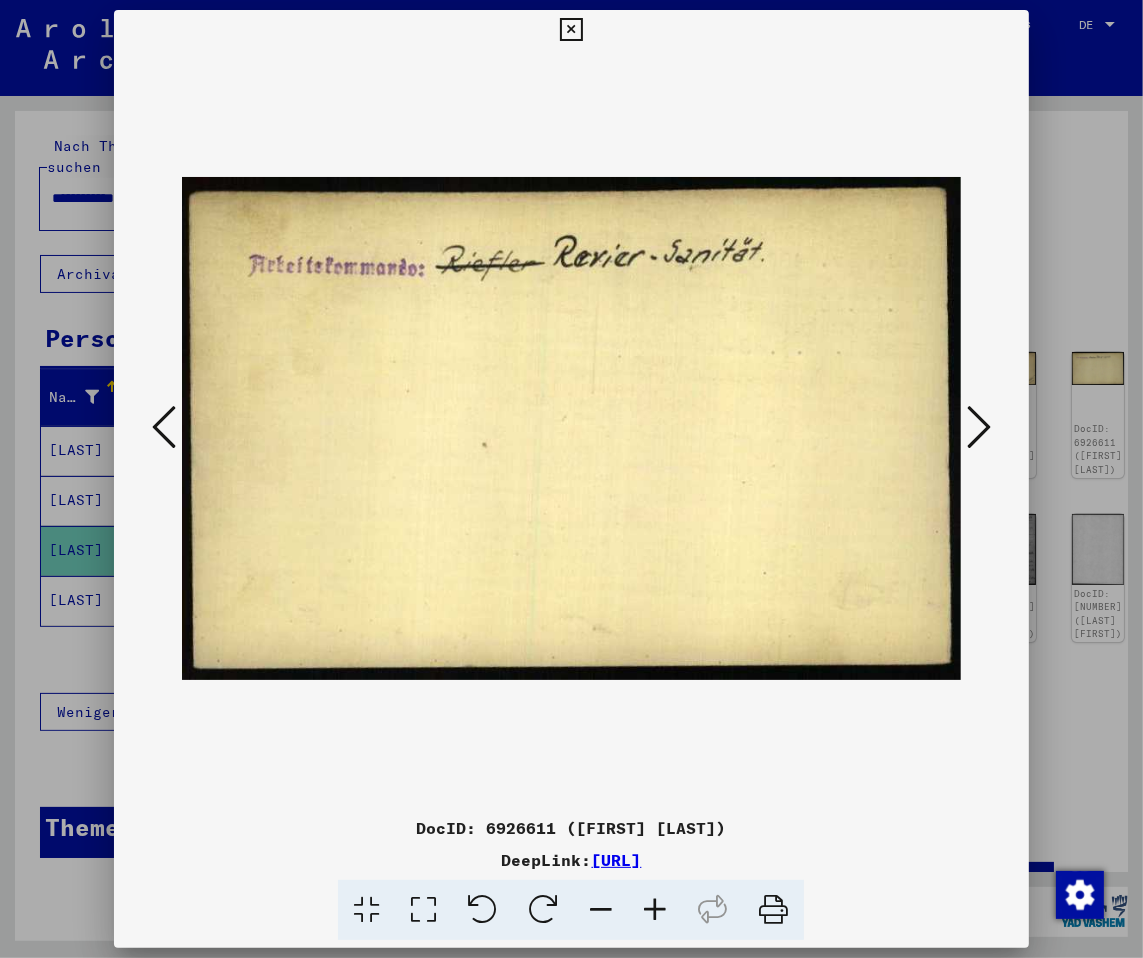 click at bounding box center (979, 427) 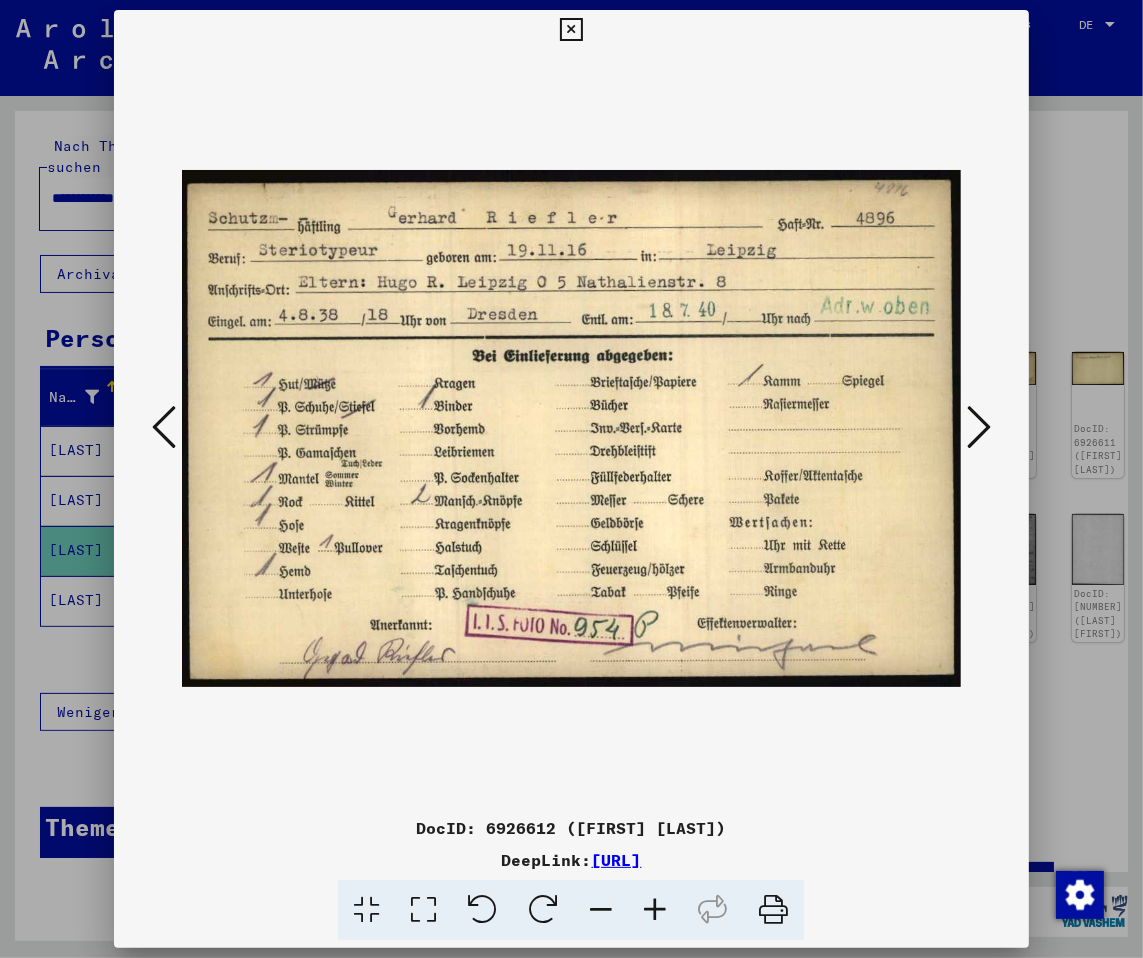 click at bounding box center (571, 30) 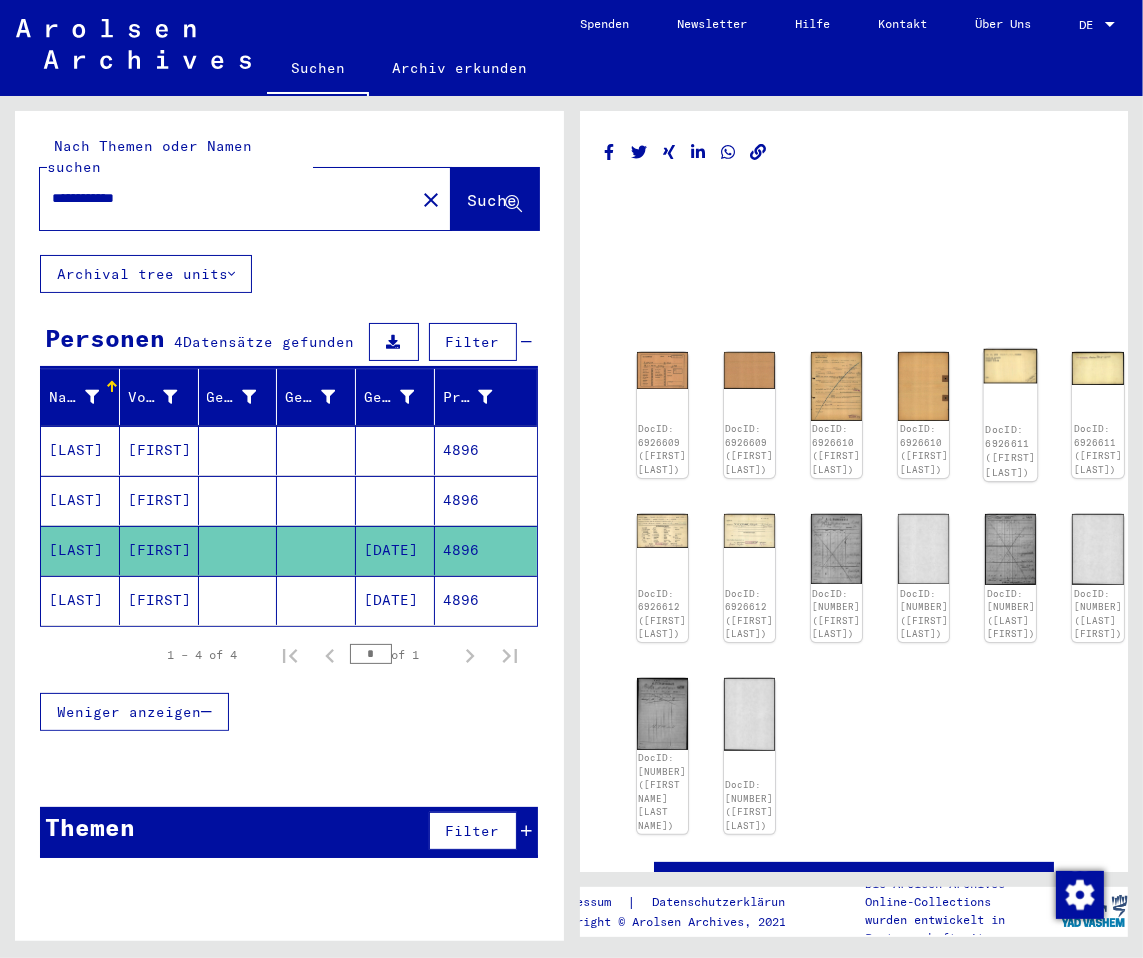 click 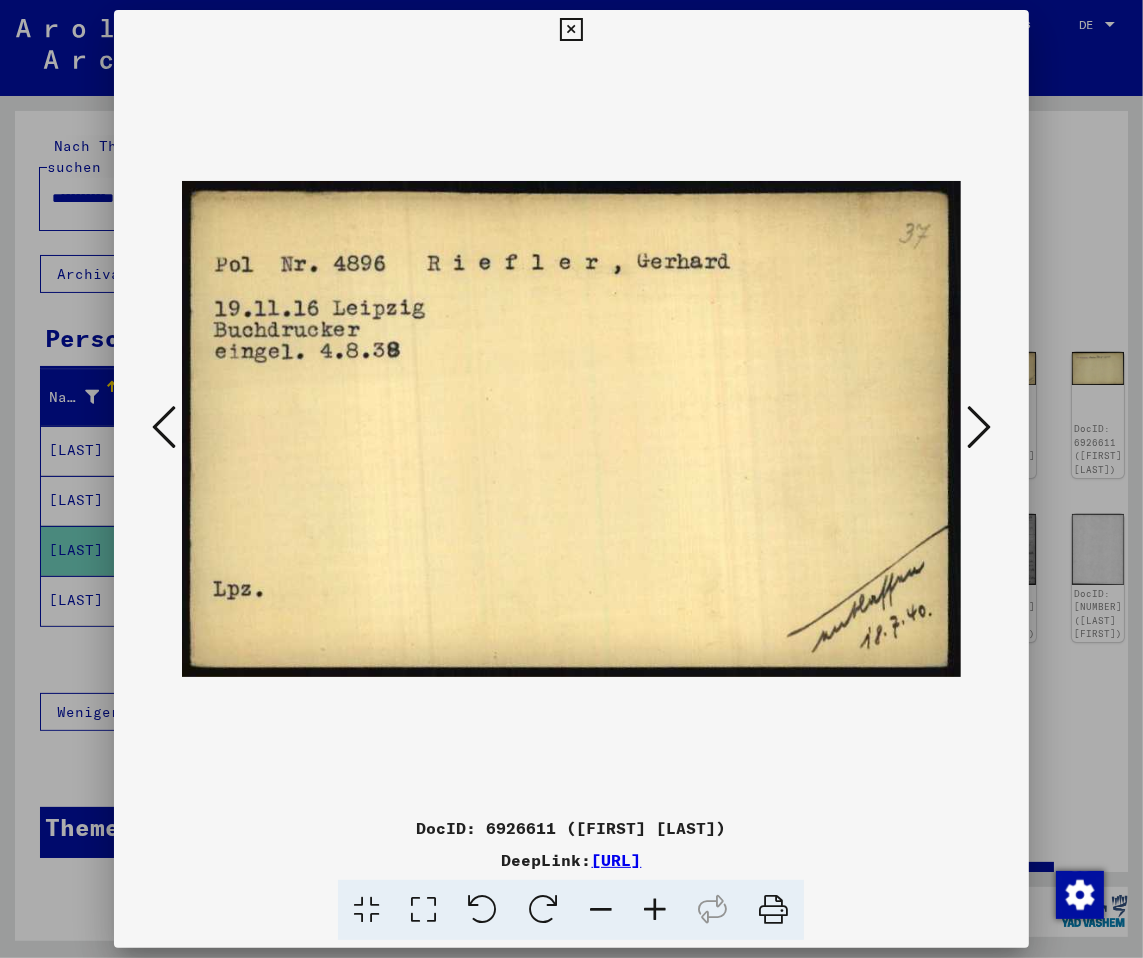 click at bounding box center (979, 427) 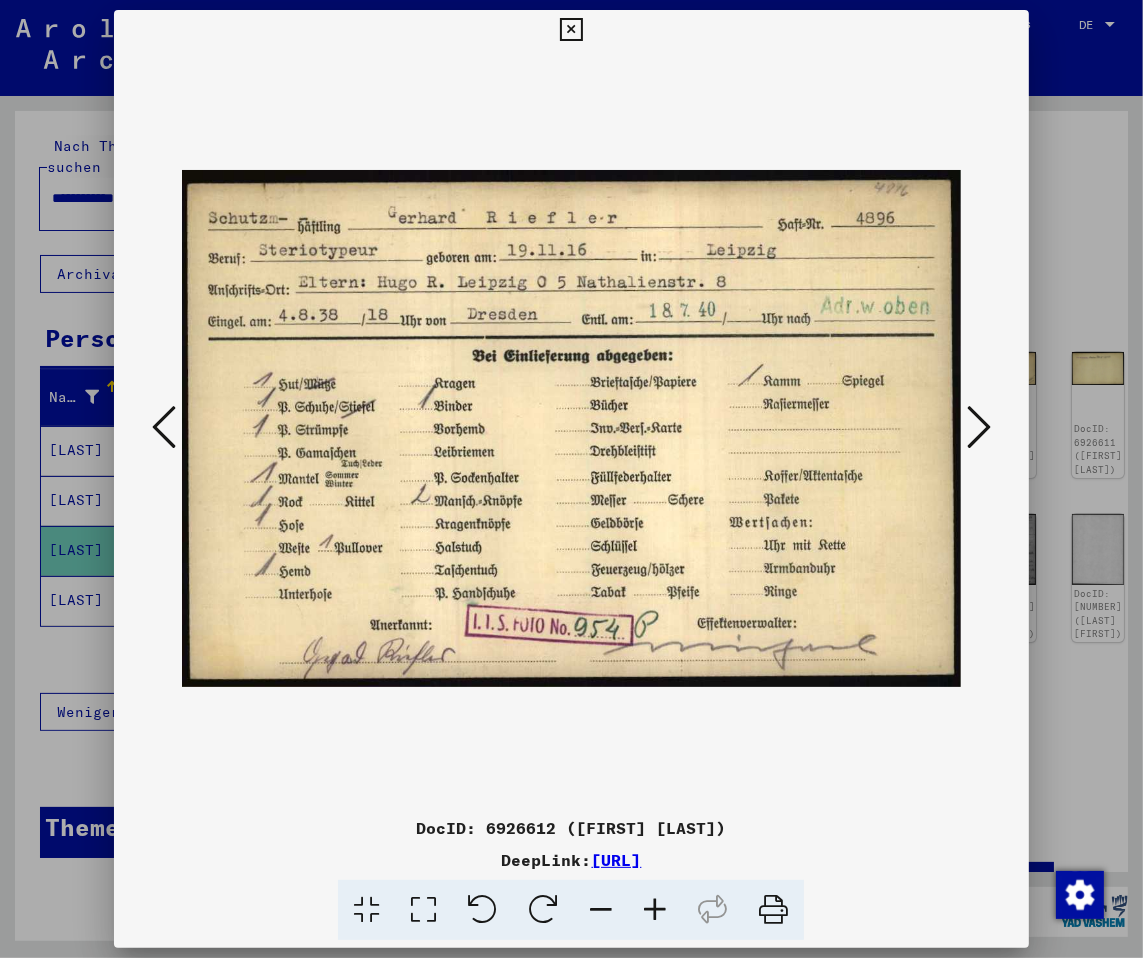 click at bounding box center [979, 427] 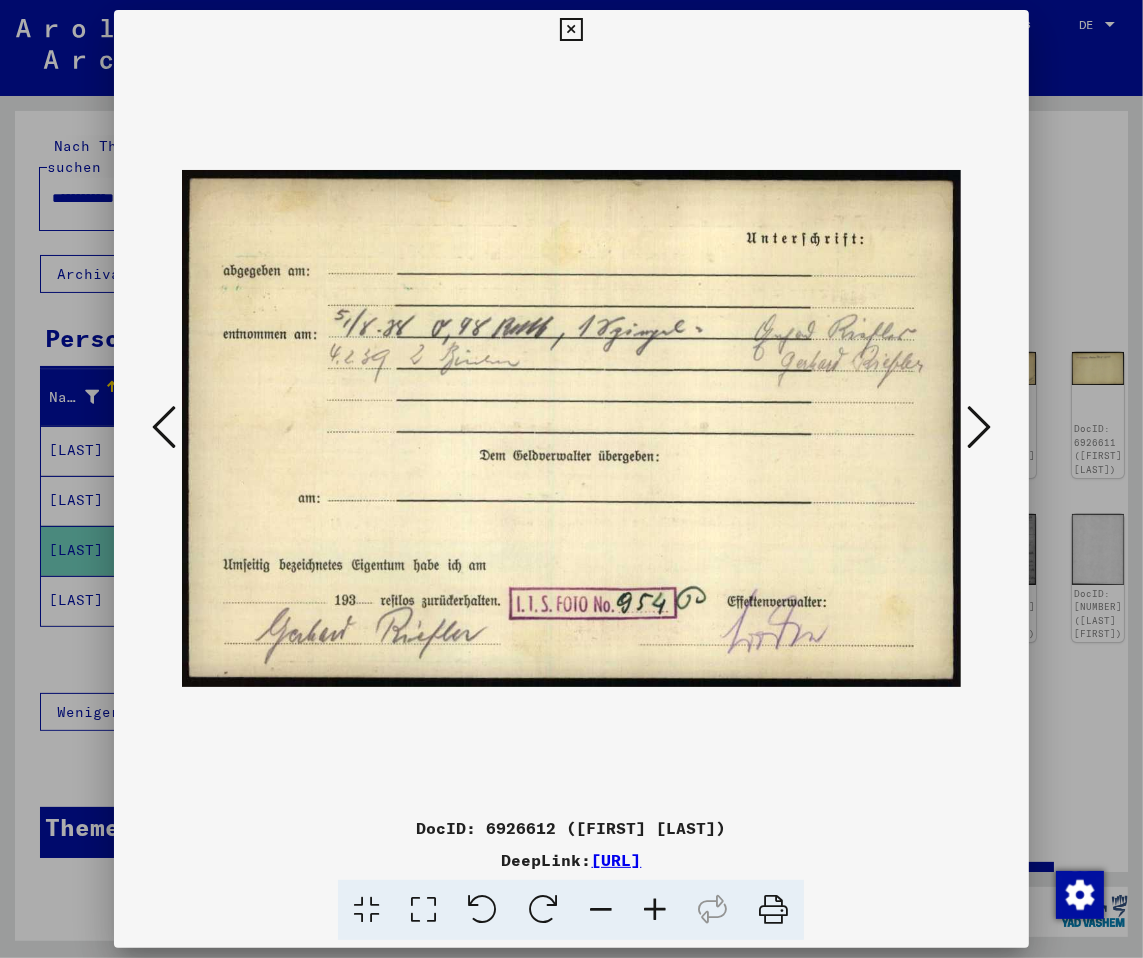 click at bounding box center (979, 427) 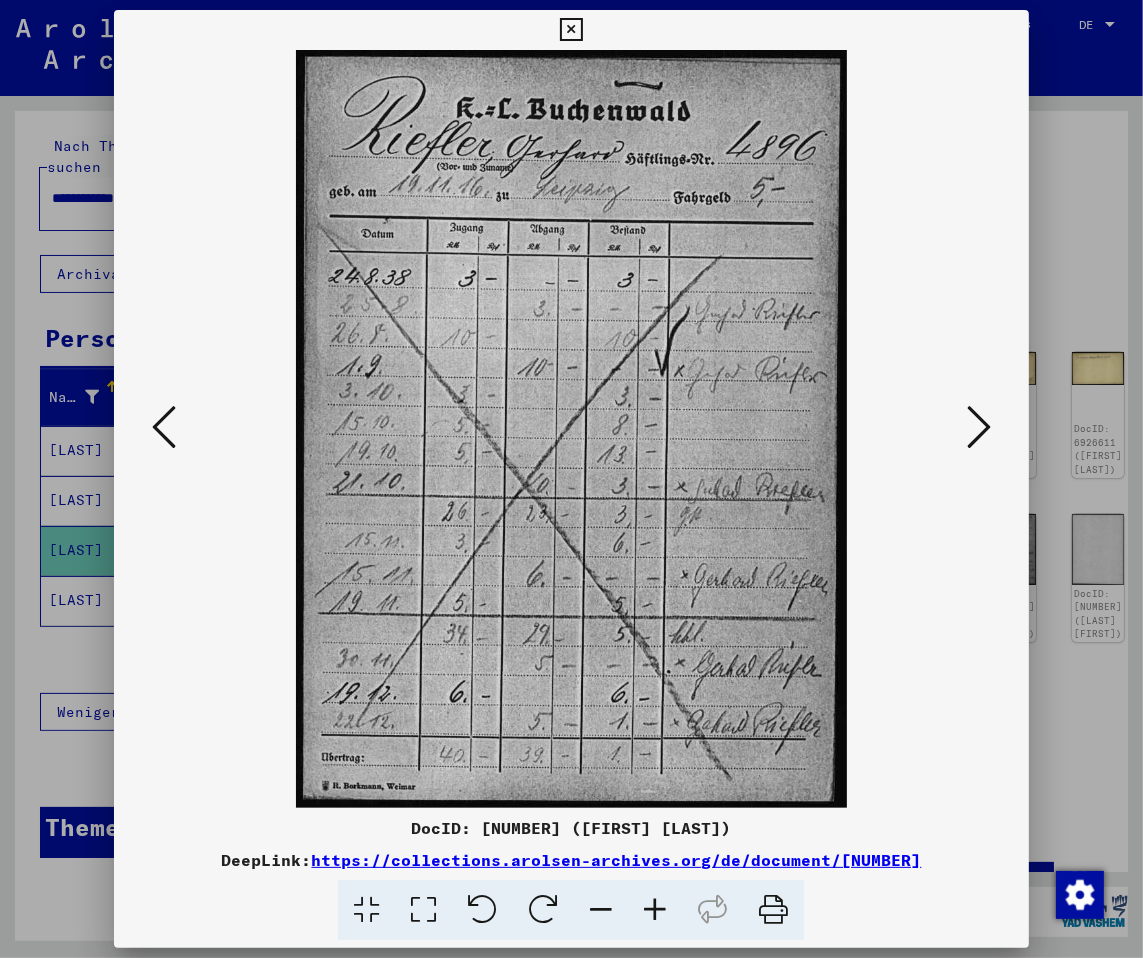 click at bounding box center (979, 427) 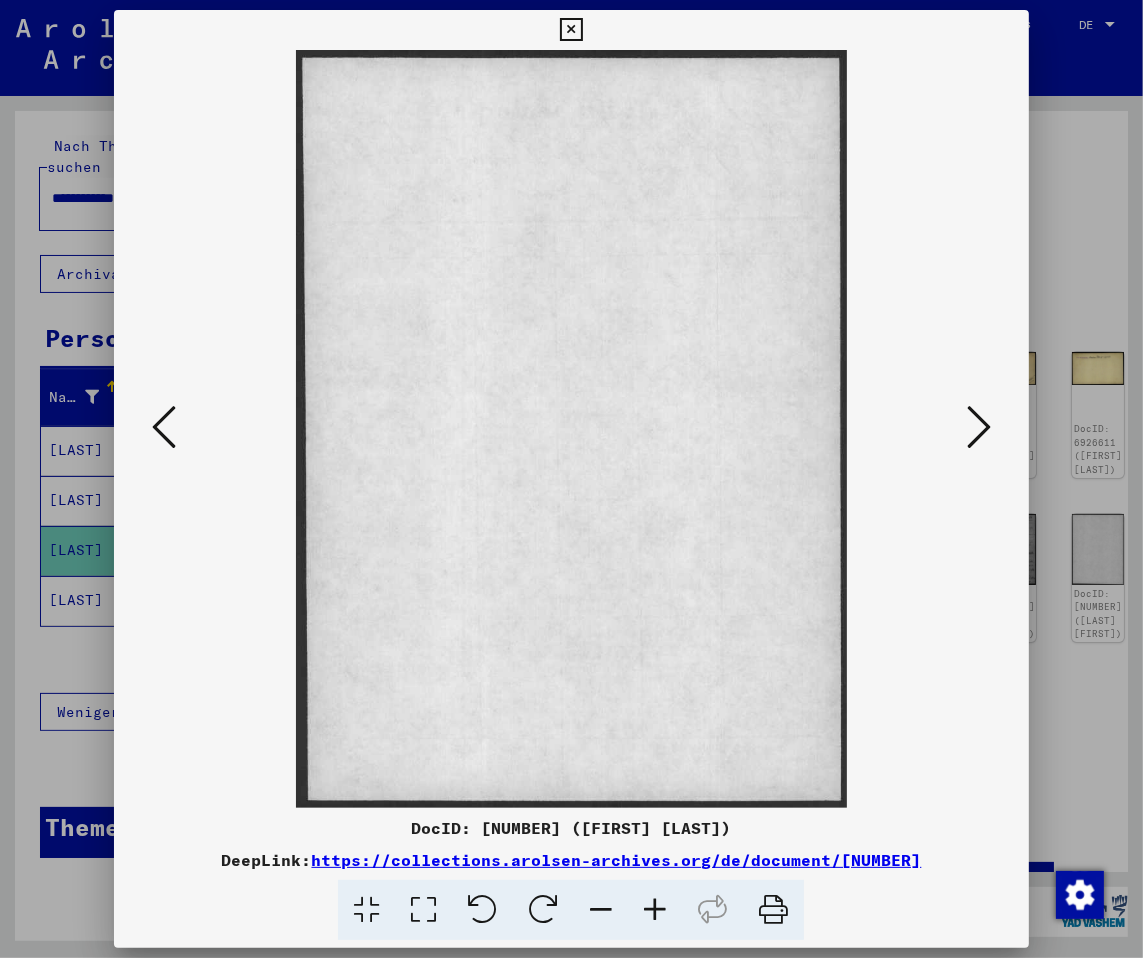 click at bounding box center (979, 427) 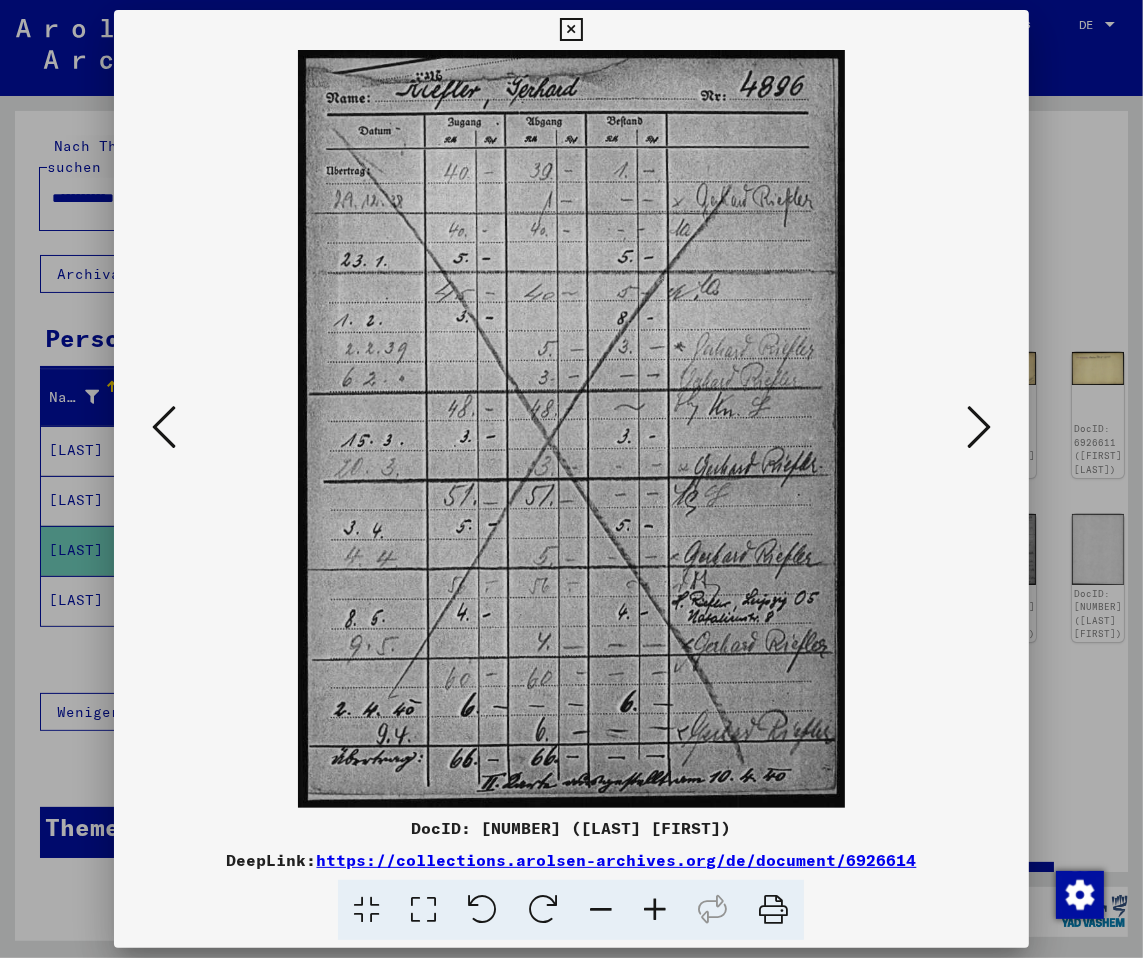 click at bounding box center (979, 427) 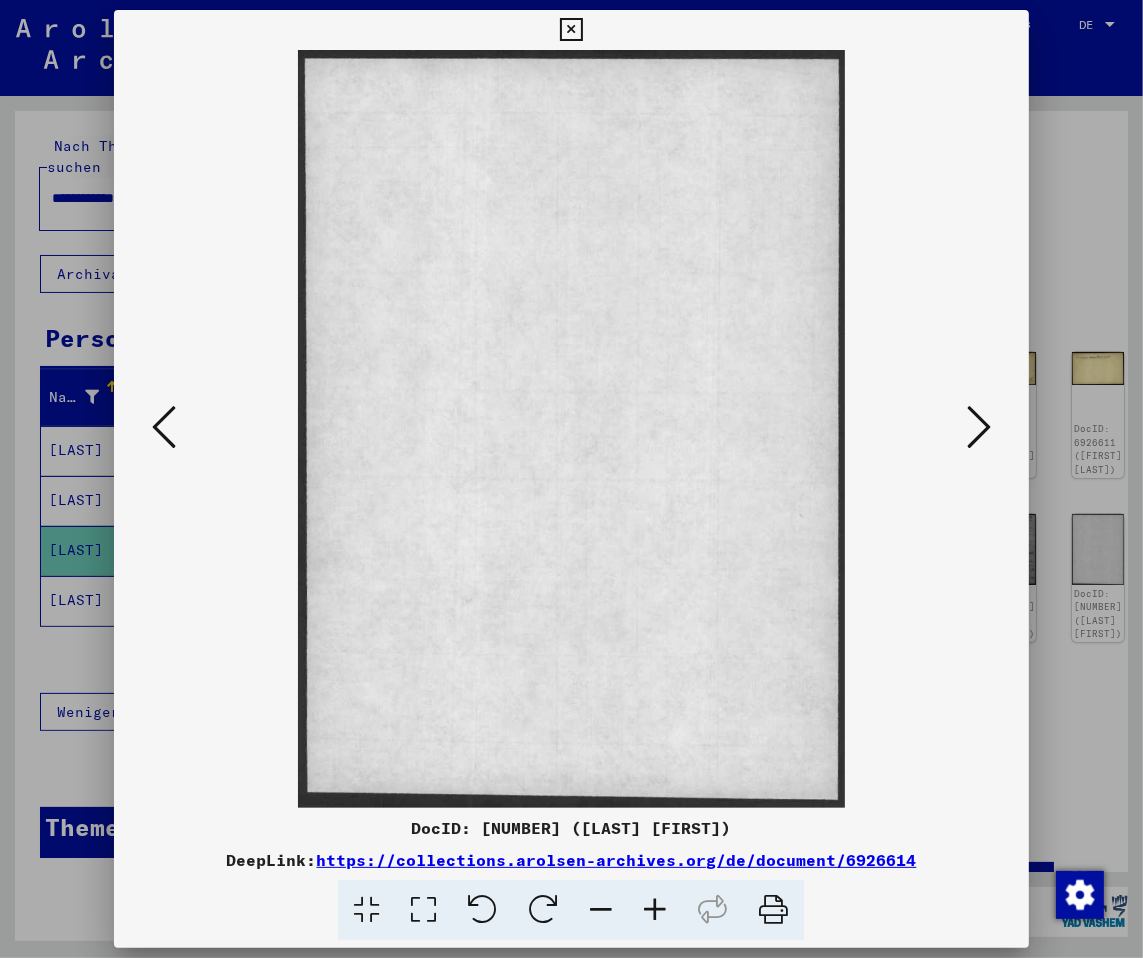 click at bounding box center [979, 427] 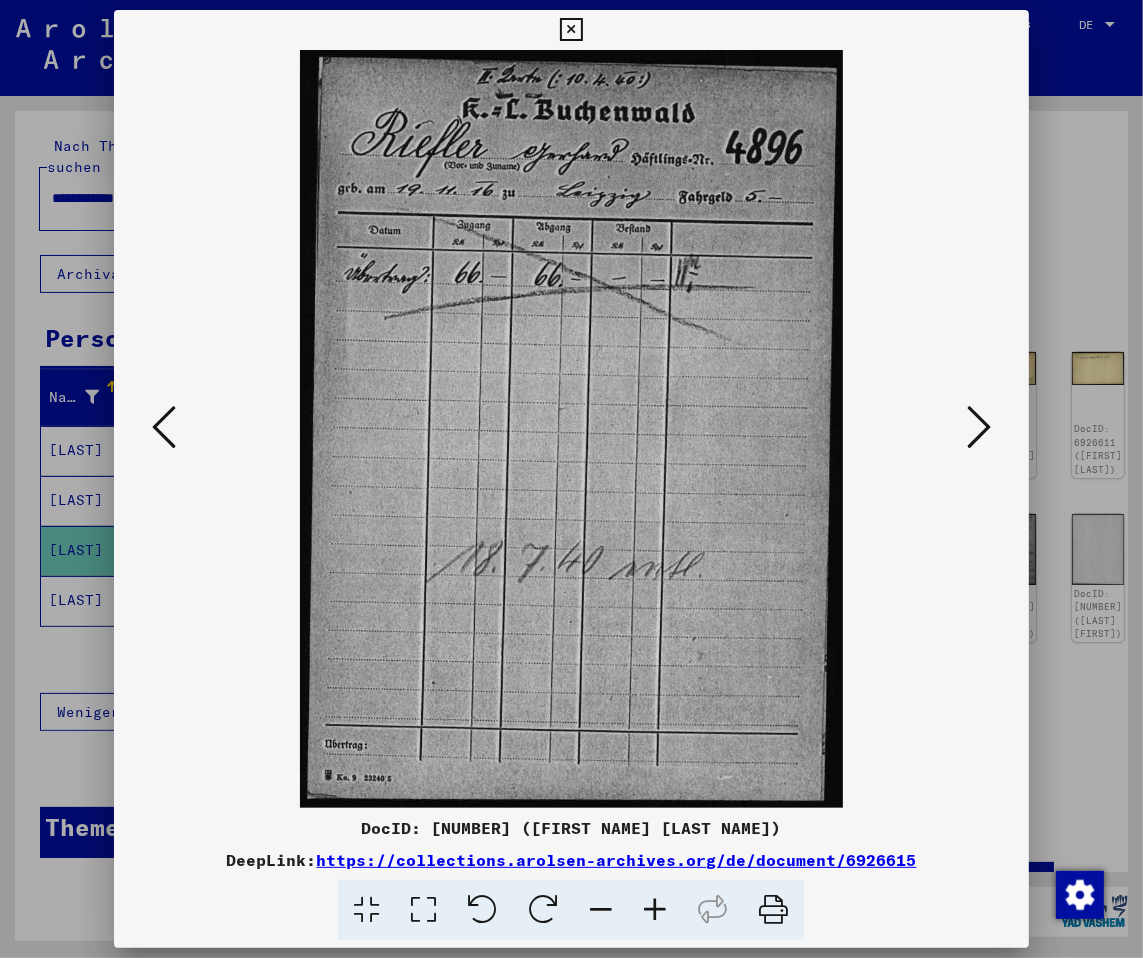 click at bounding box center (979, 427) 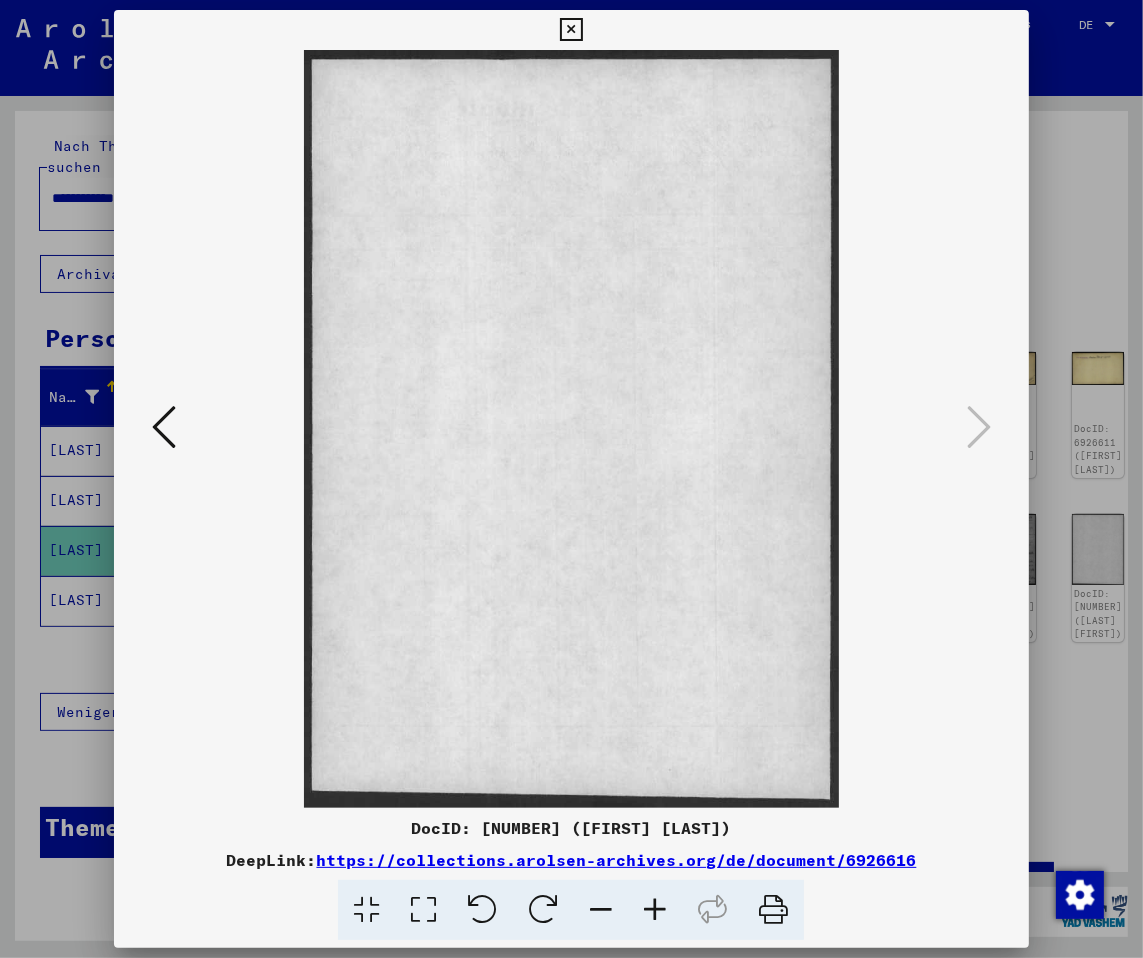click at bounding box center (571, 30) 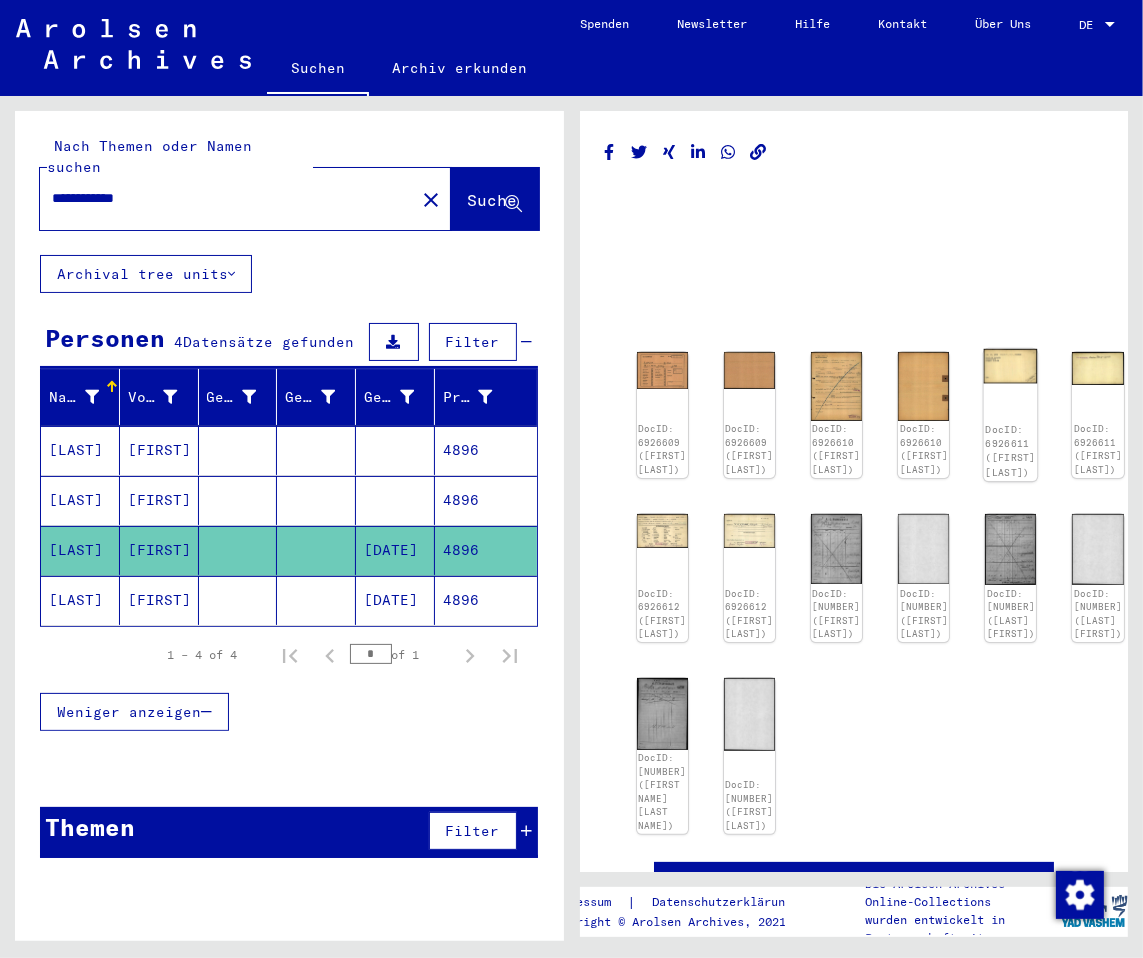 click 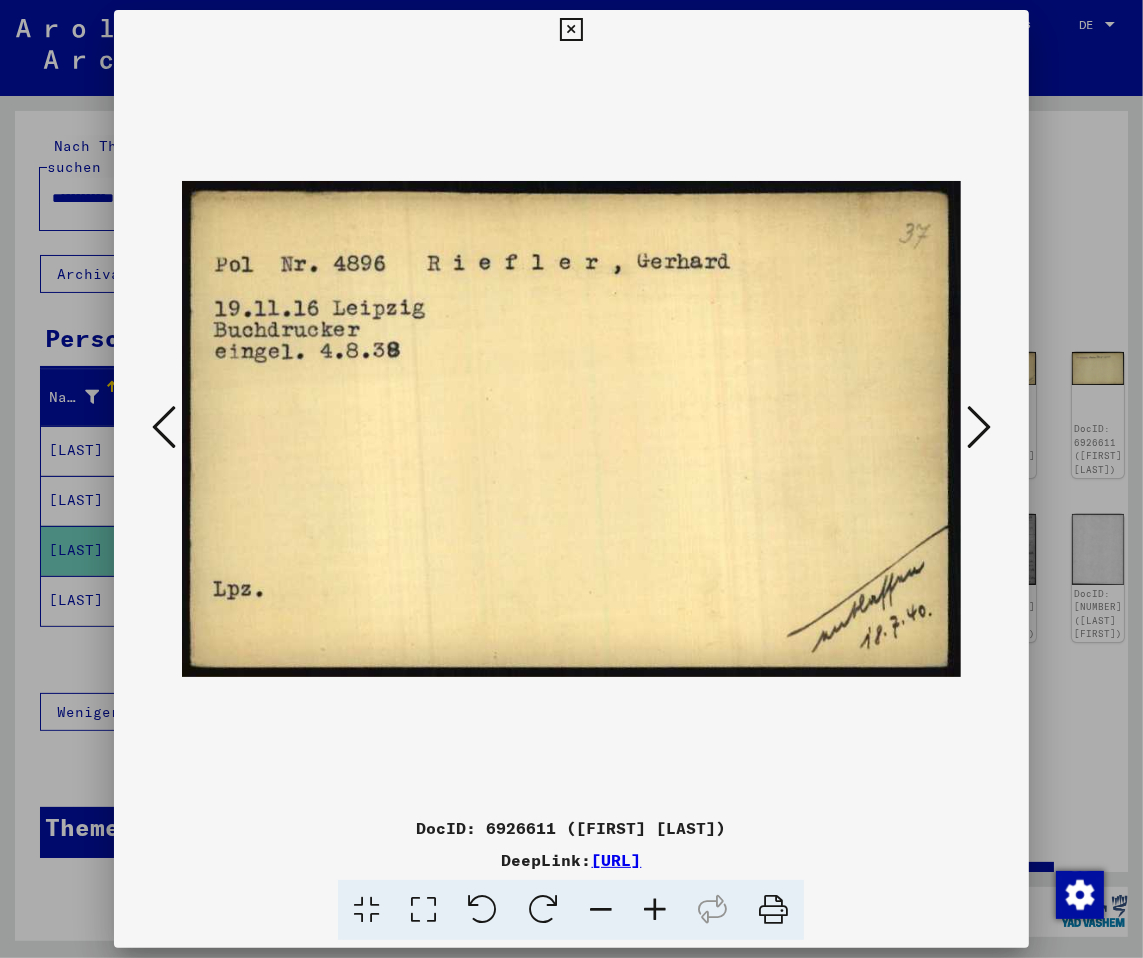 click at bounding box center (979, 427) 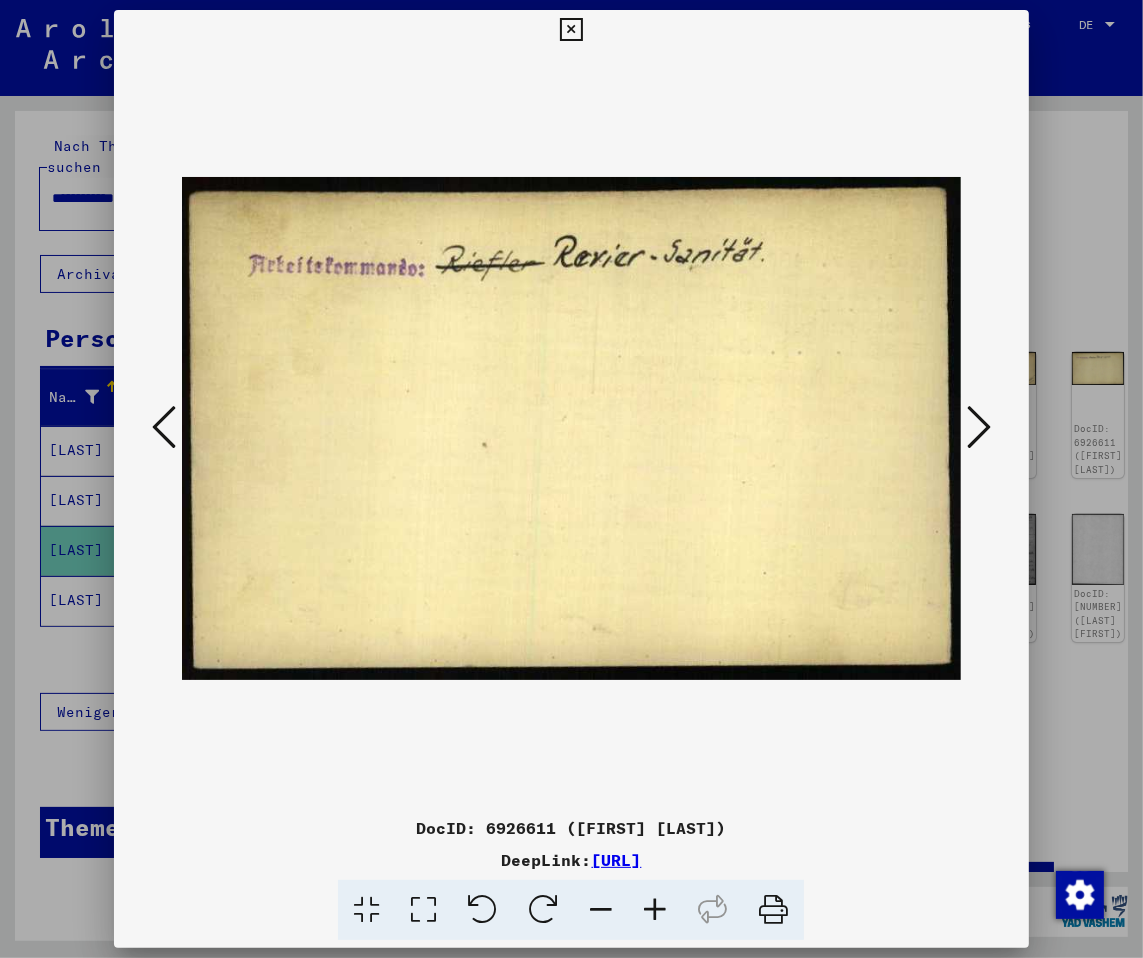 click at bounding box center [571, 30] 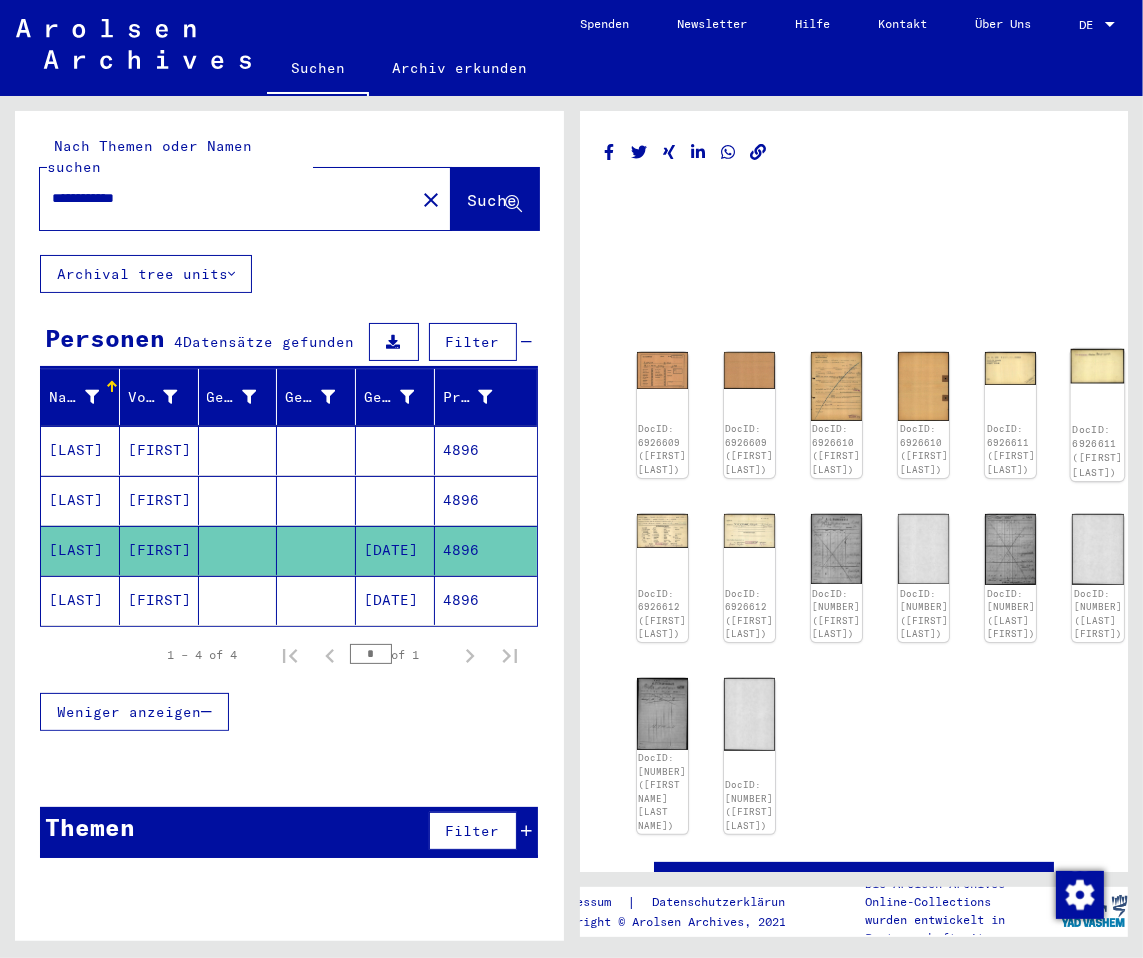 click 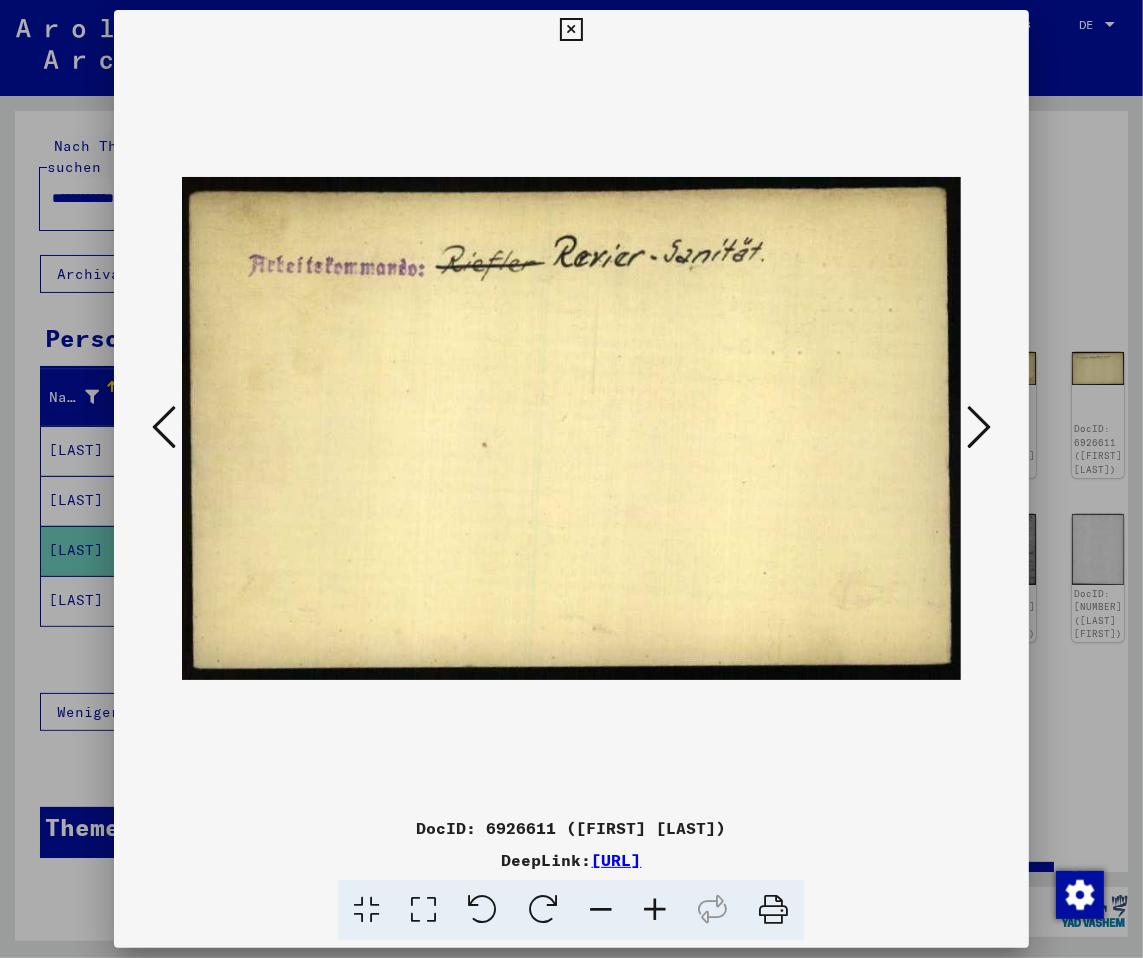 click at bounding box center [571, 30] 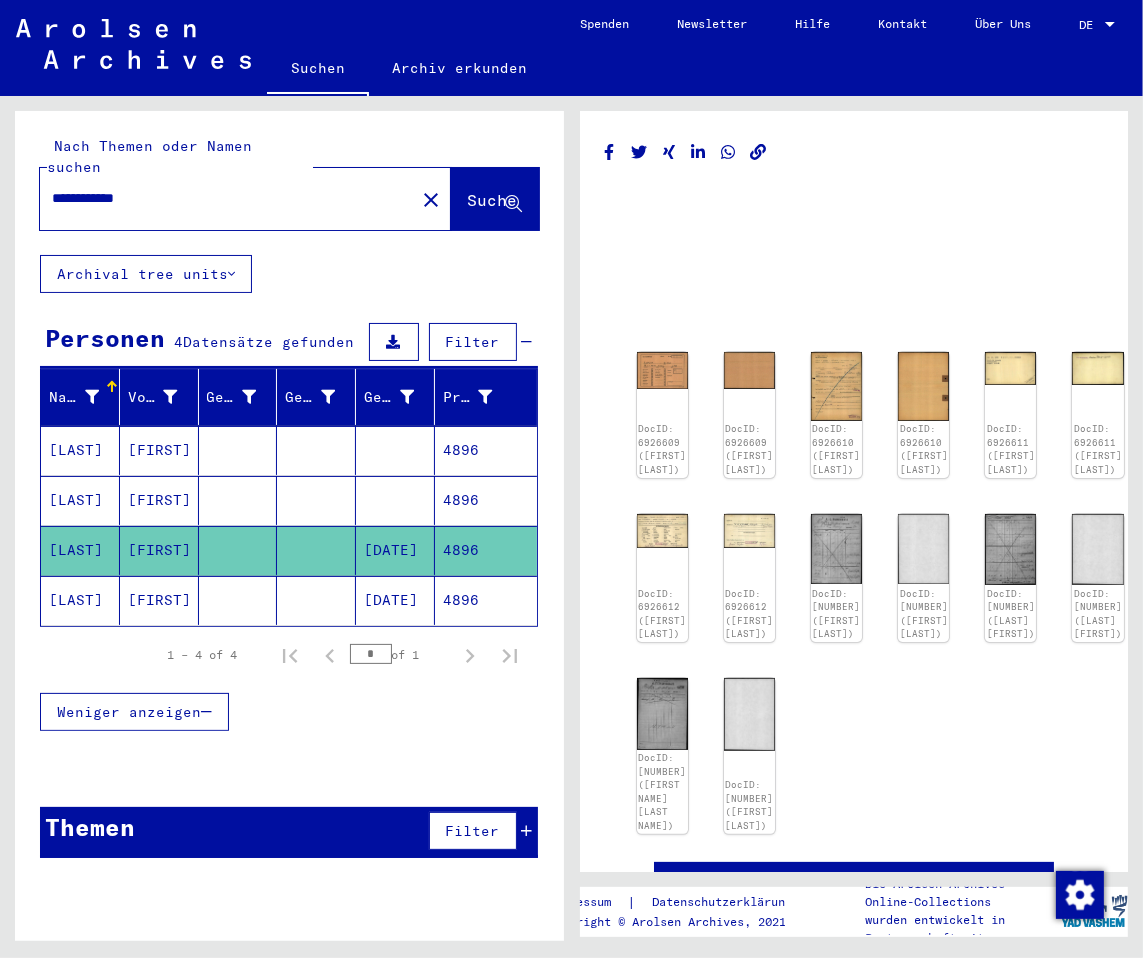 click 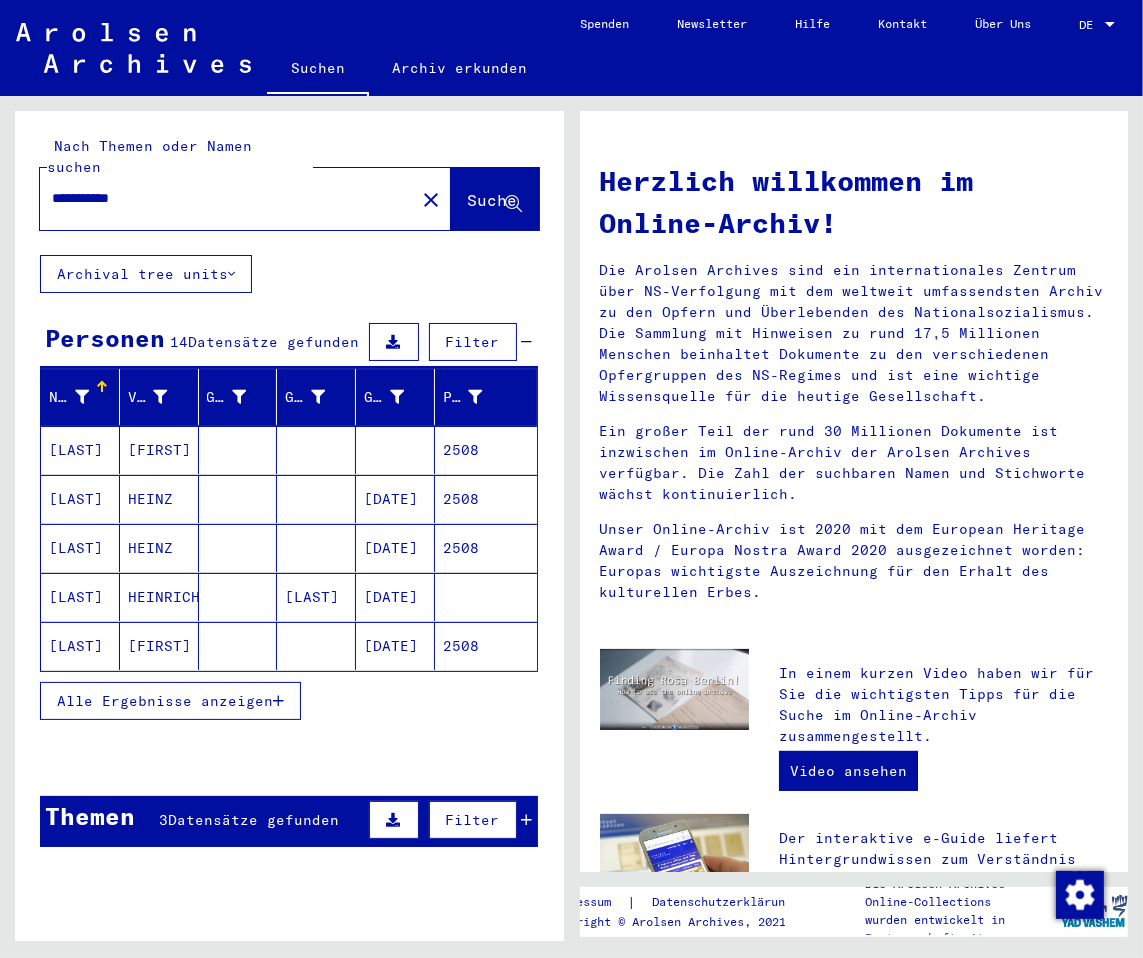click on "Die Arolsen Archives sind ein internationales Zentrum über NS-Verfolgung mit dem weltweit umfassendsten Archiv zu den Opfern und Überlebenden des Nationalsozialismus. Die Sammlung mit Hinweisen zu rund 17,5 Millionen Menschen beinhaltet Dokumente zu den verschiedenen Opfergruppen des NS-Regimes und ist eine wichtige Wissensquelle für die heutige Gesellschaft." at bounding box center [854, 333] 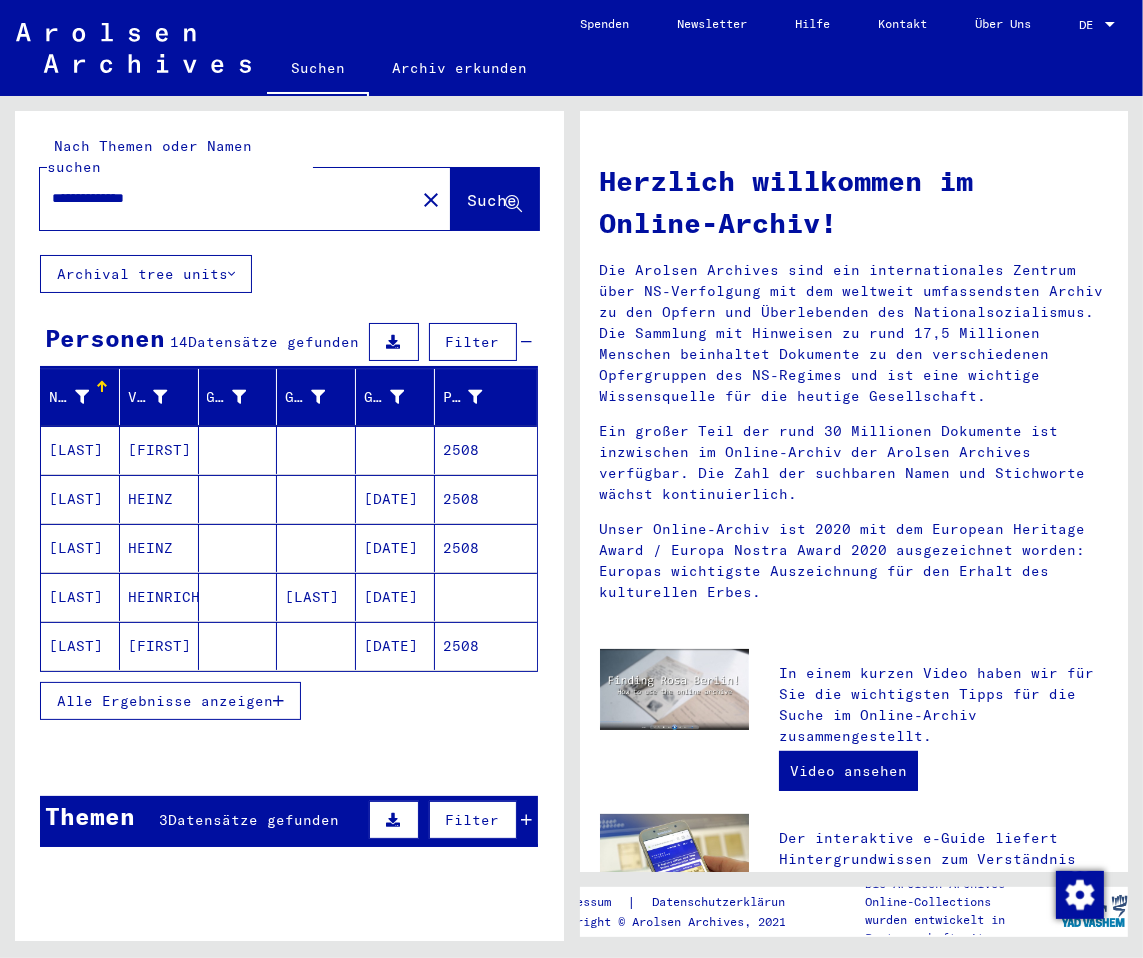 click on "[DATE]" at bounding box center (395, 597) 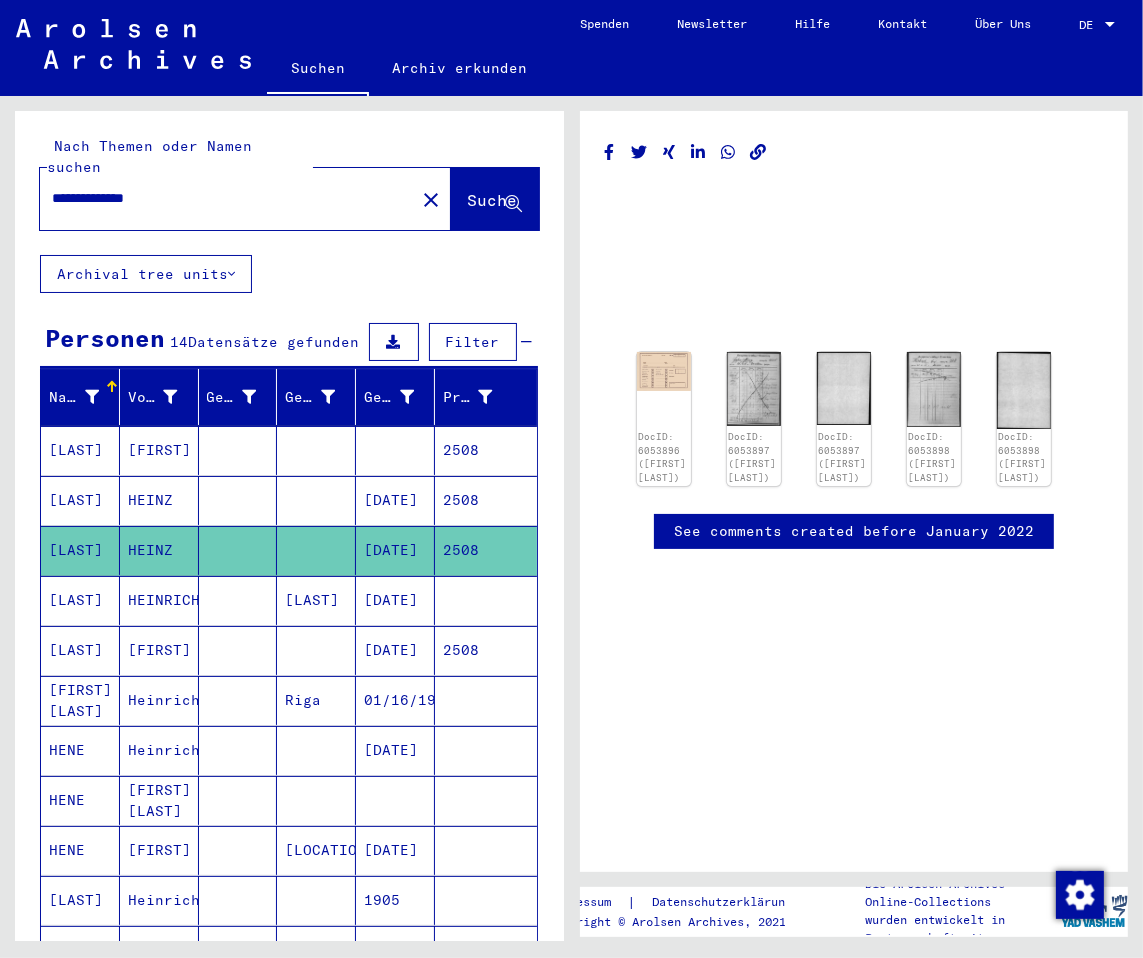 scroll, scrollTop: 0, scrollLeft: 0, axis: both 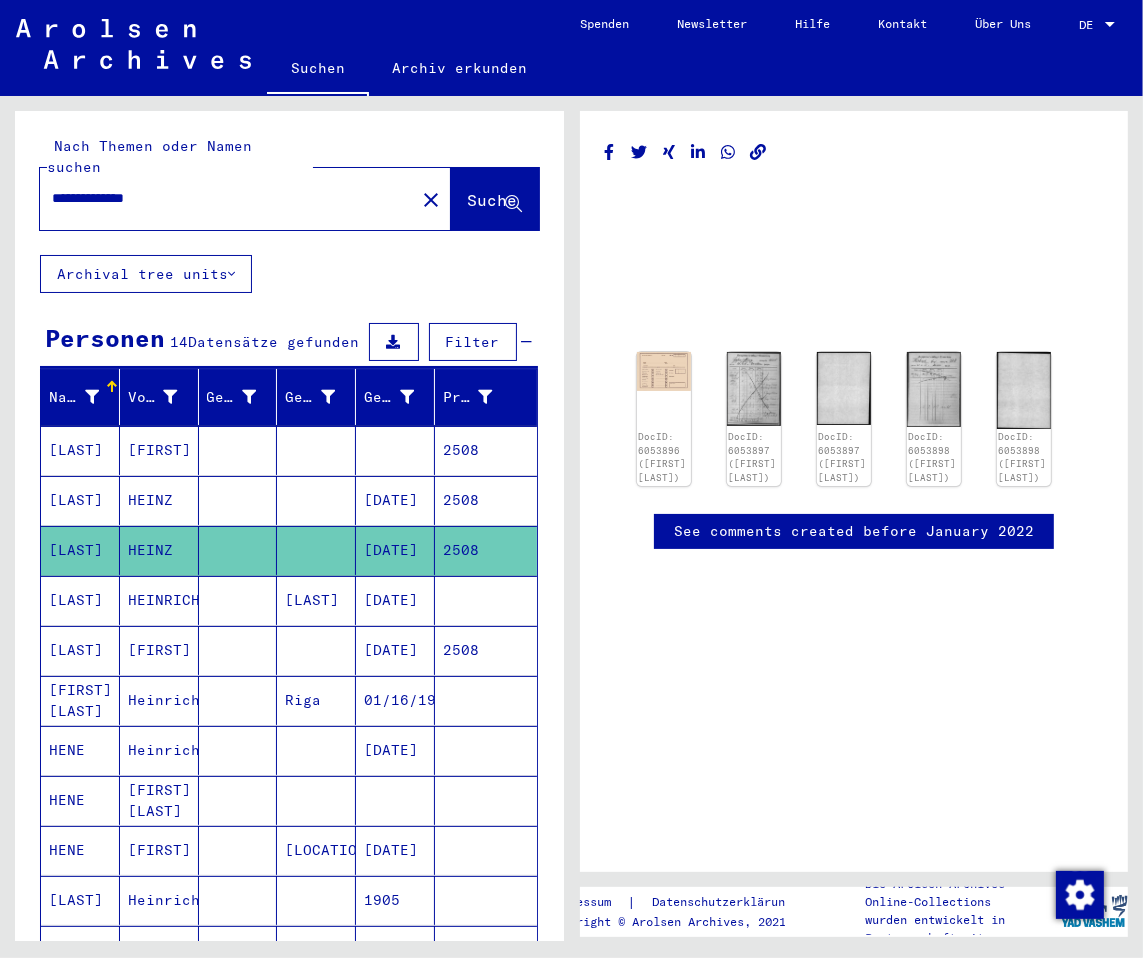 click on "2508" at bounding box center [486, 550] 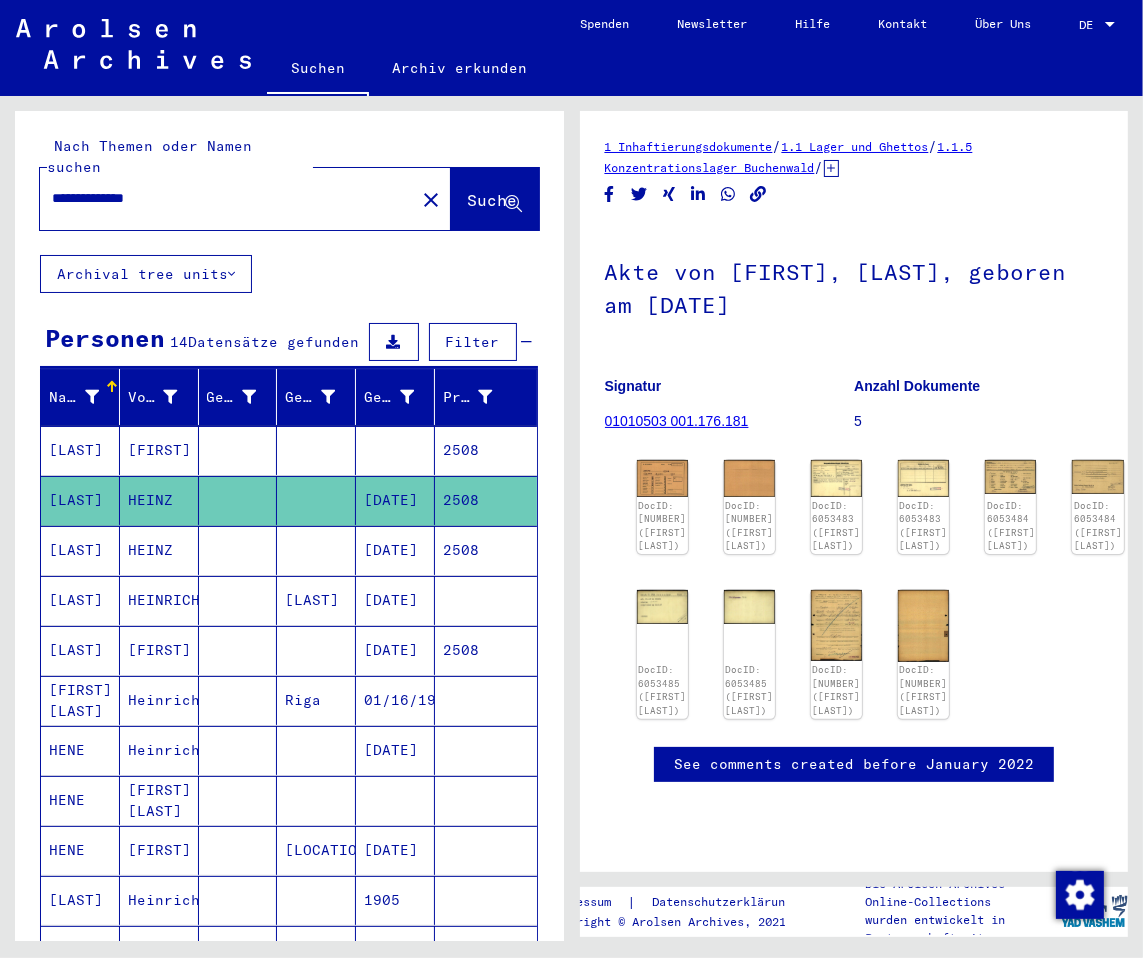 scroll, scrollTop: 0, scrollLeft: 0, axis: both 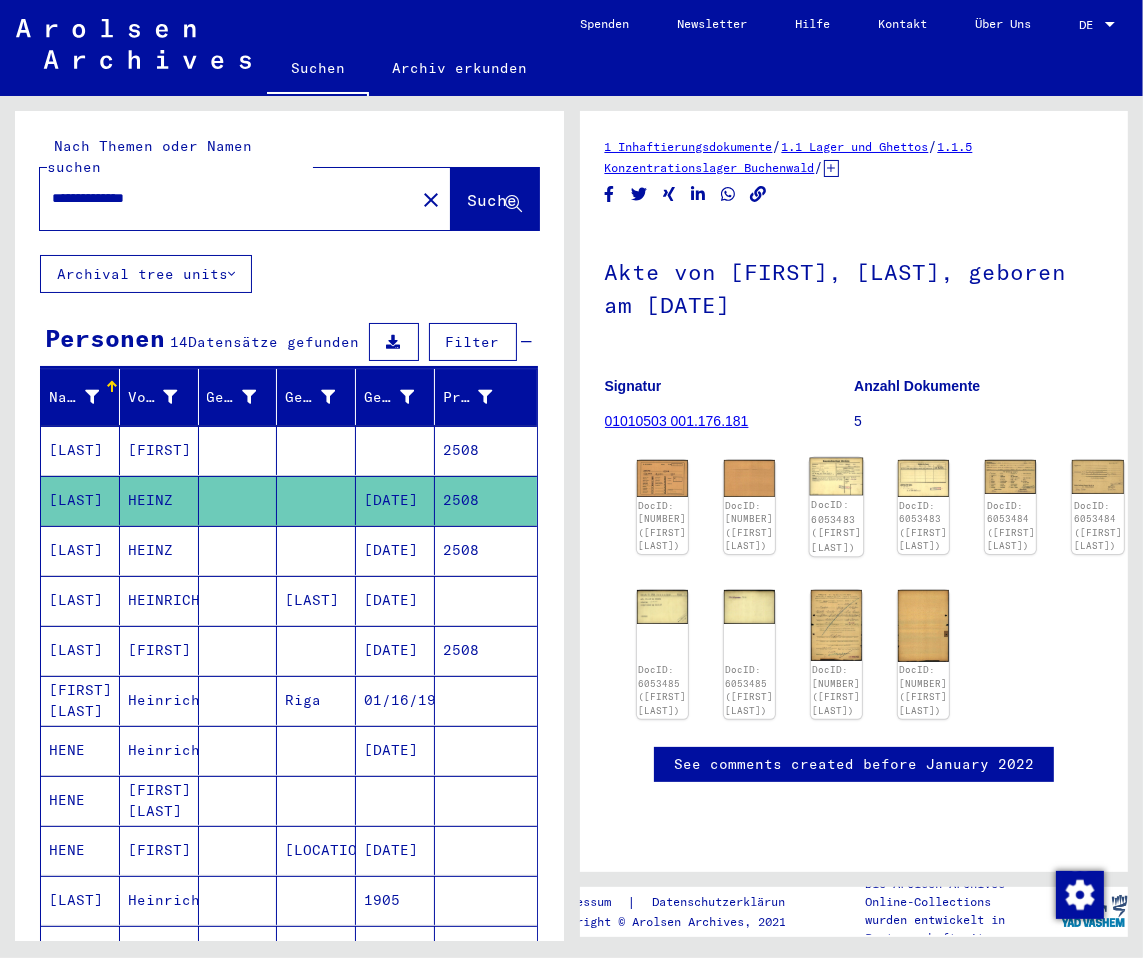 click 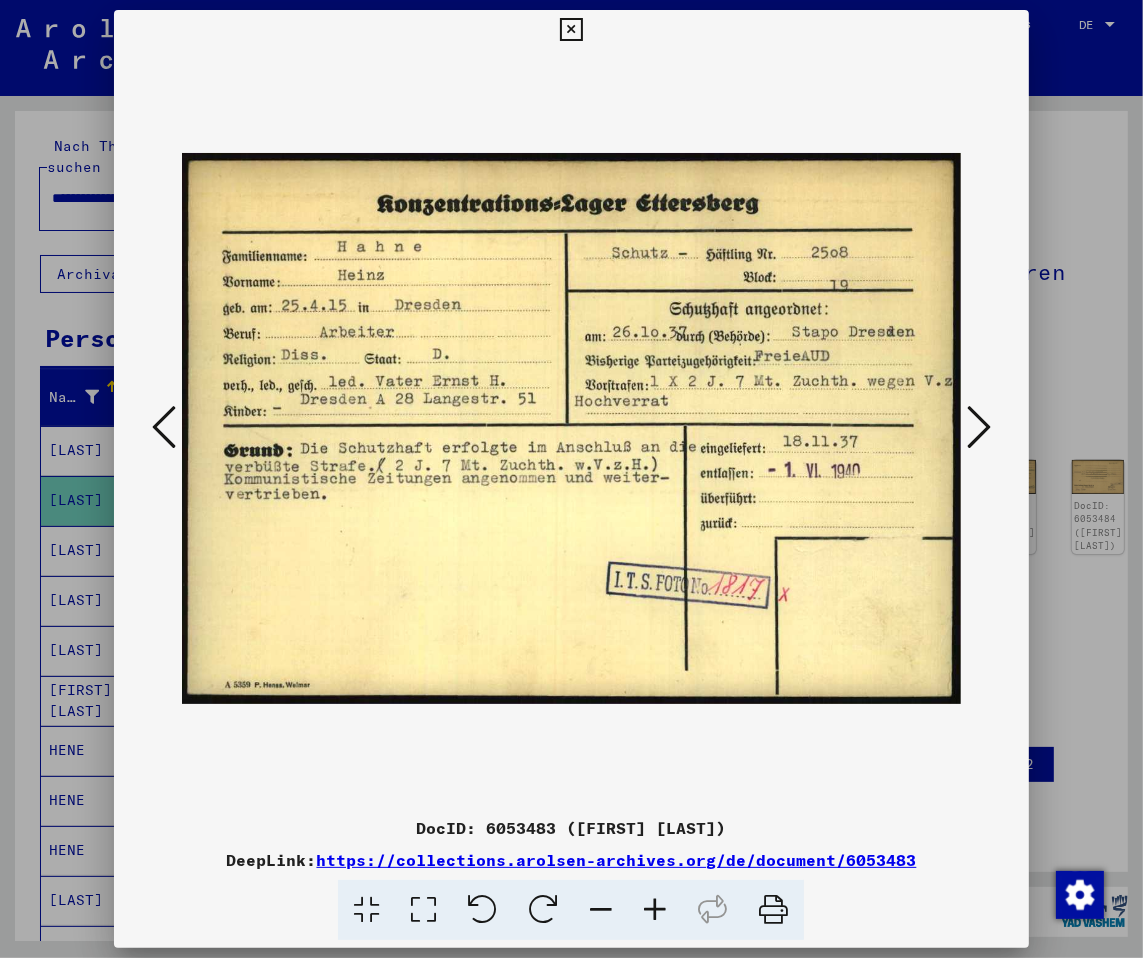 click at bounding box center (979, 427) 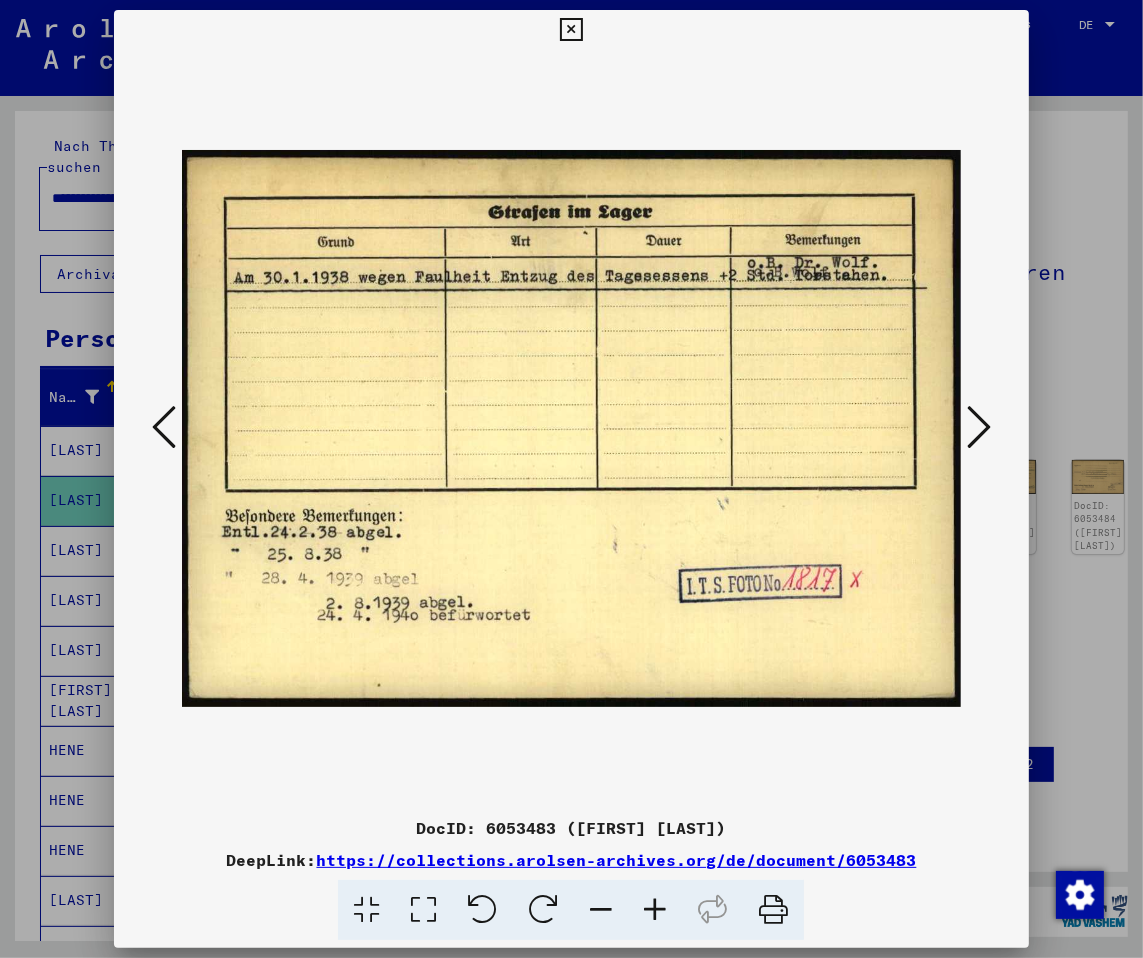click at bounding box center (979, 427) 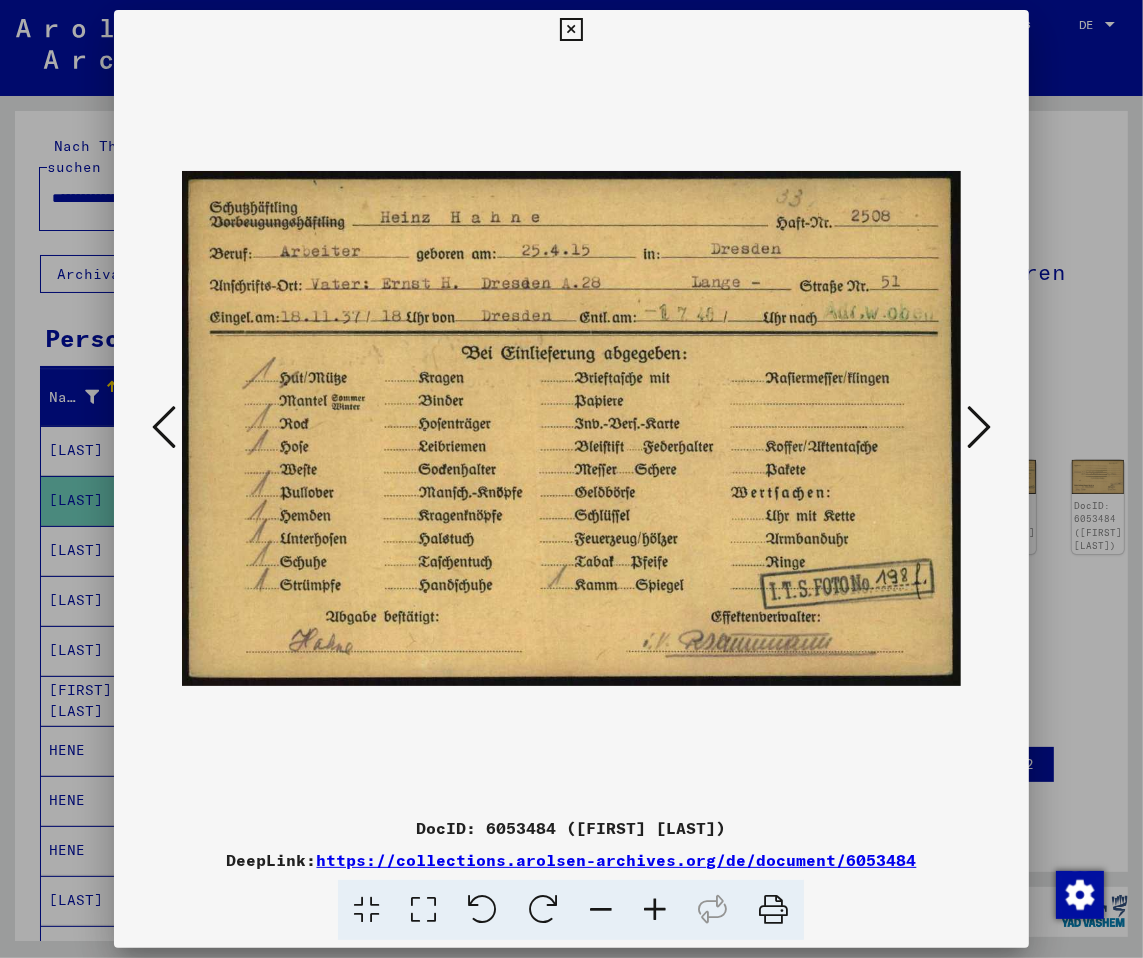 click at bounding box center [979, 427] 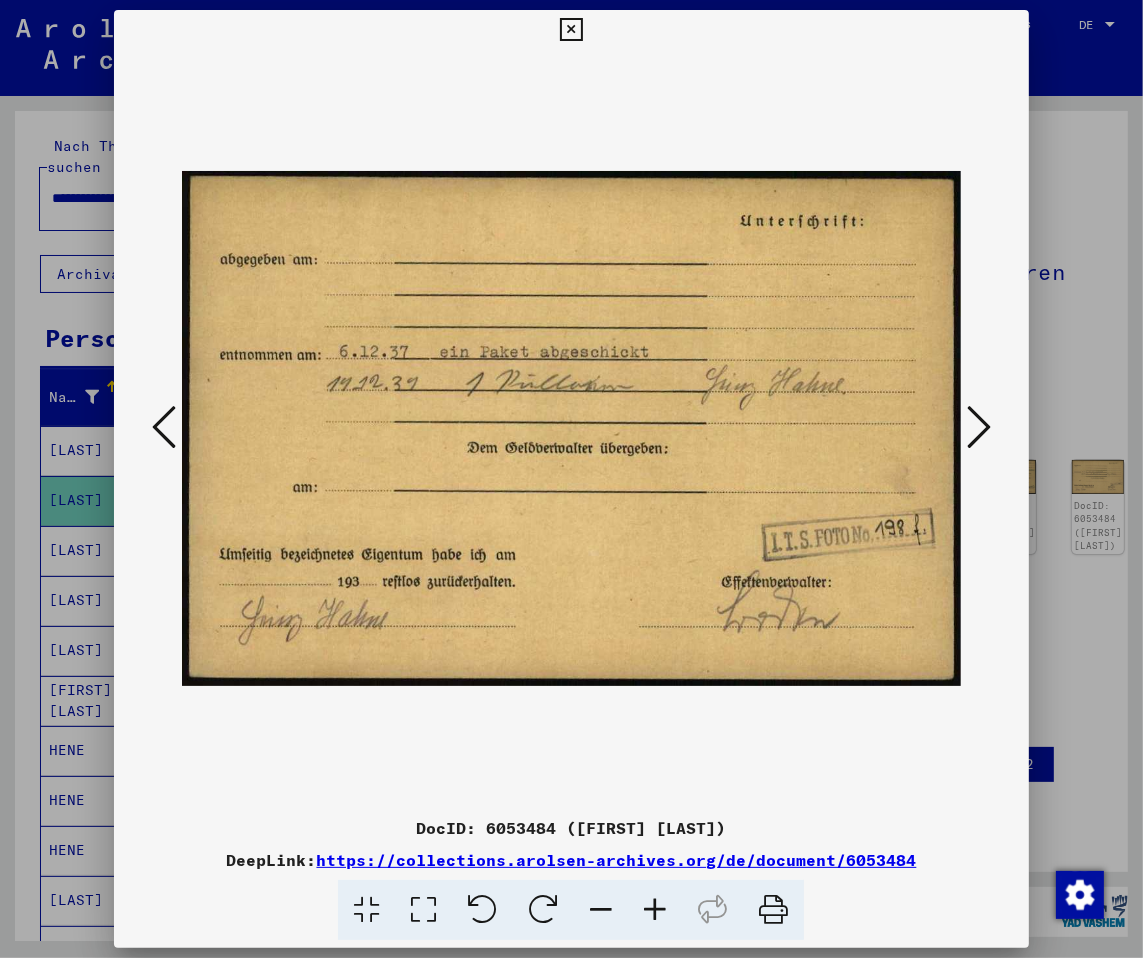 click at bounding box center [979, 427] 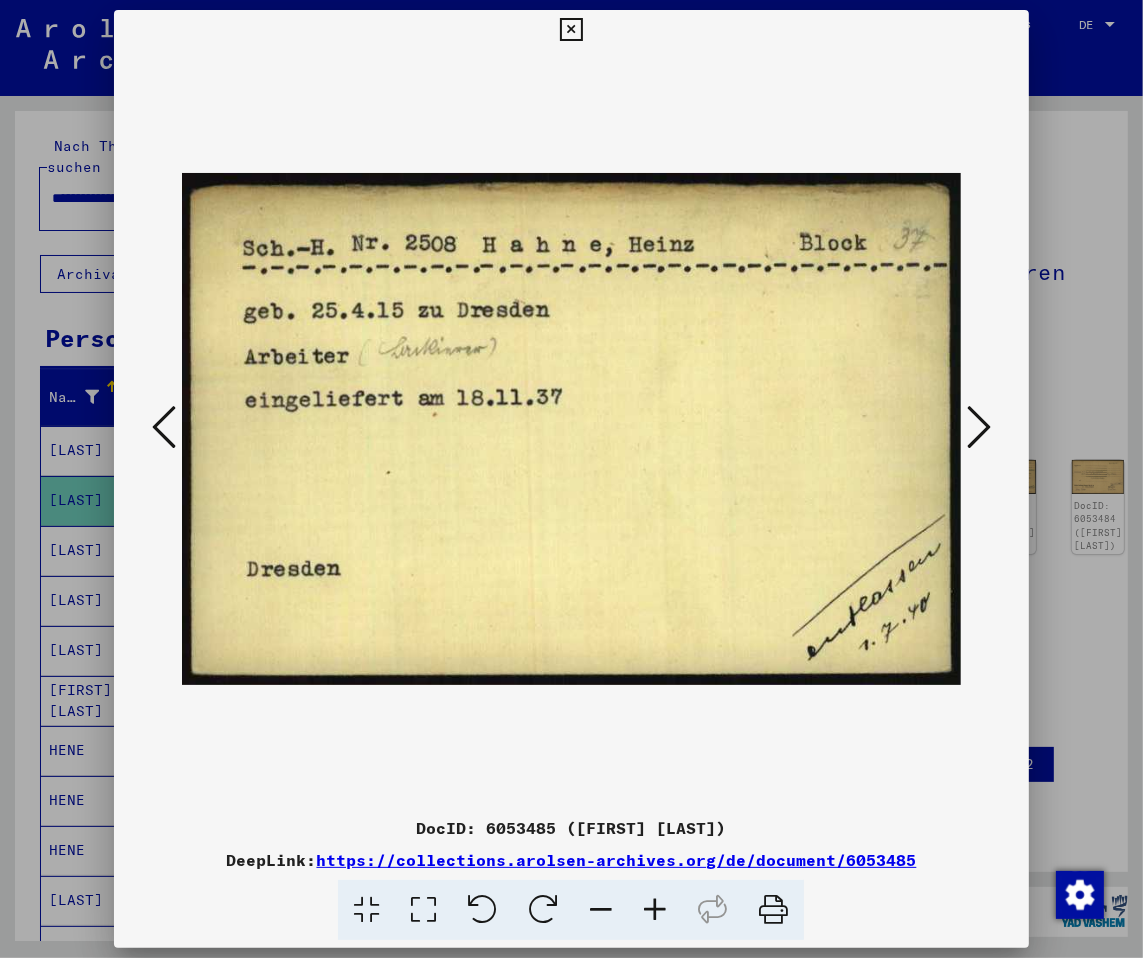 click at bounding box center [979, 427] 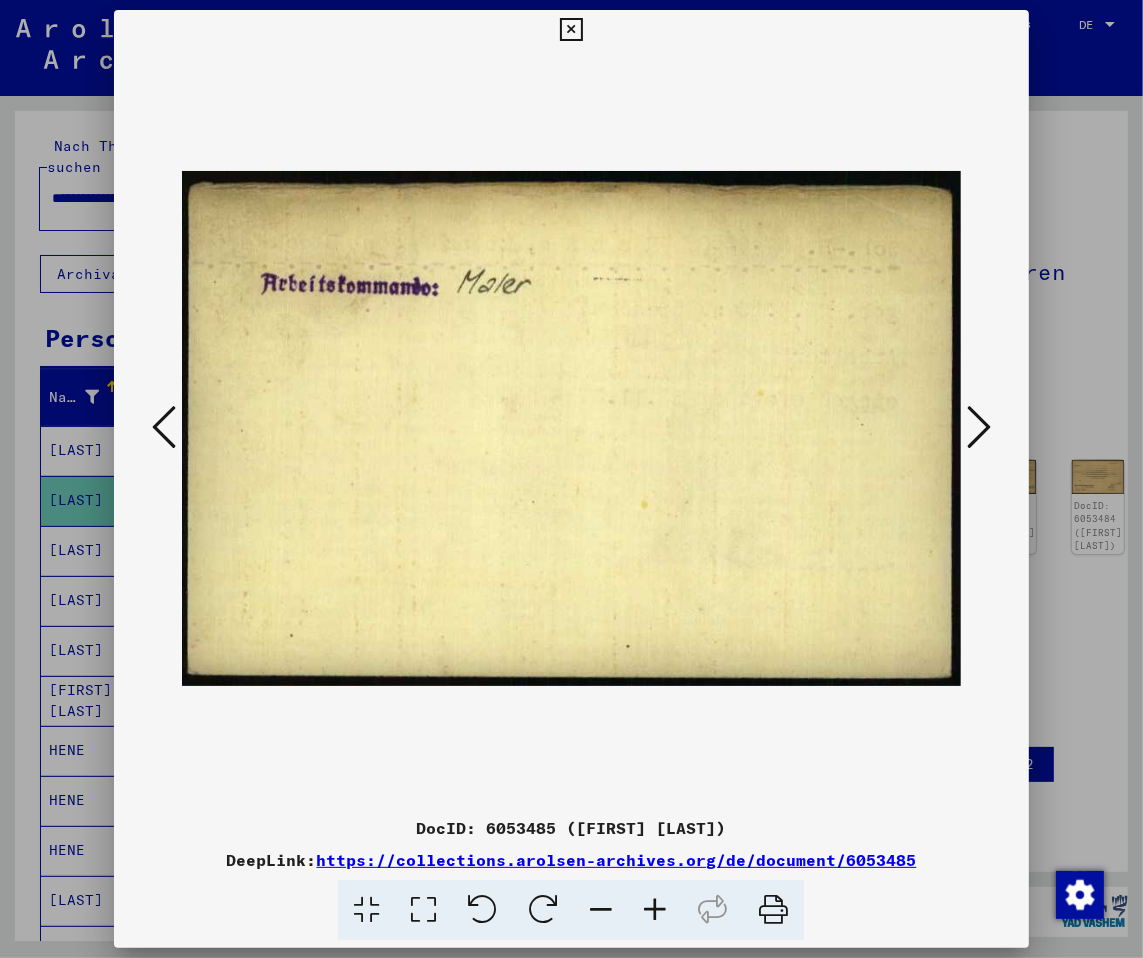 click at bounding box center (979, 427) 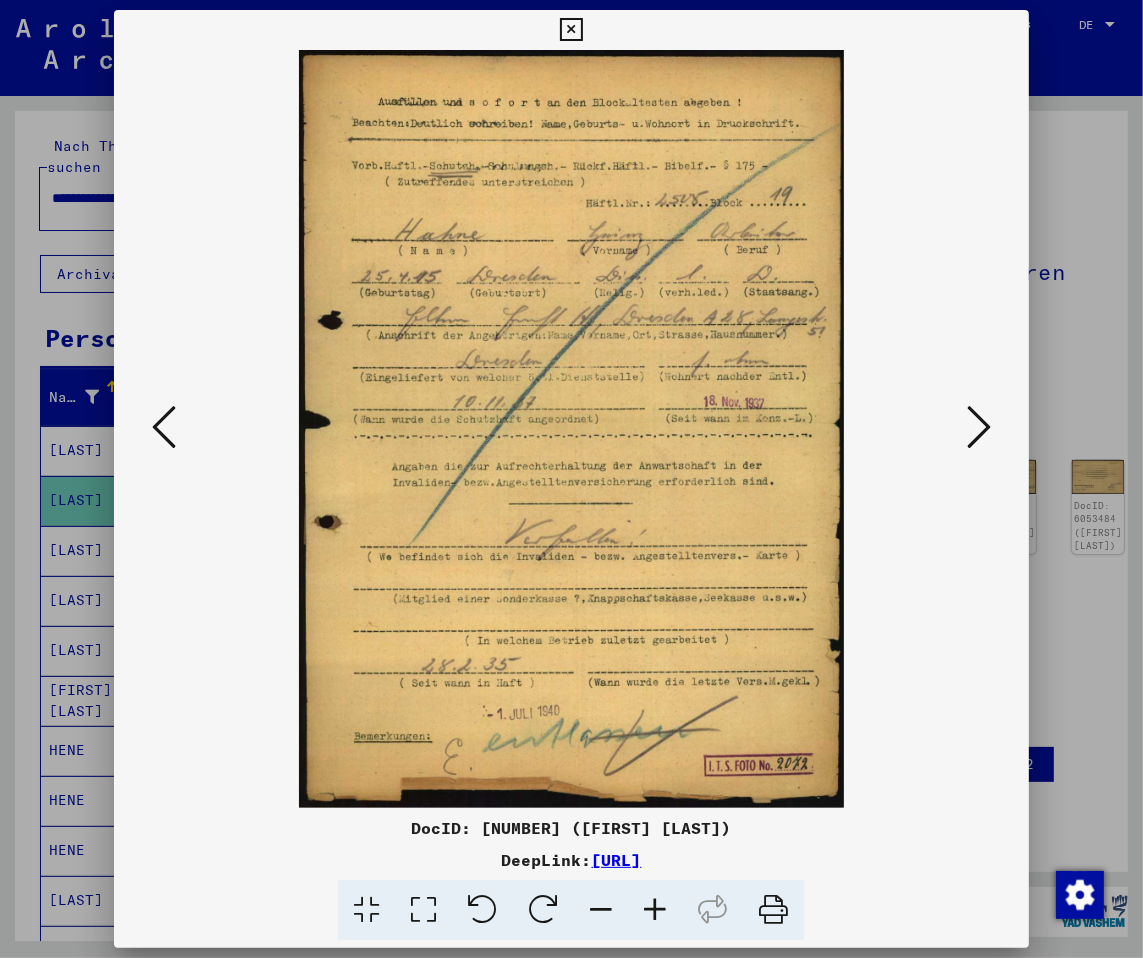 click at bounding box center [979, 427] 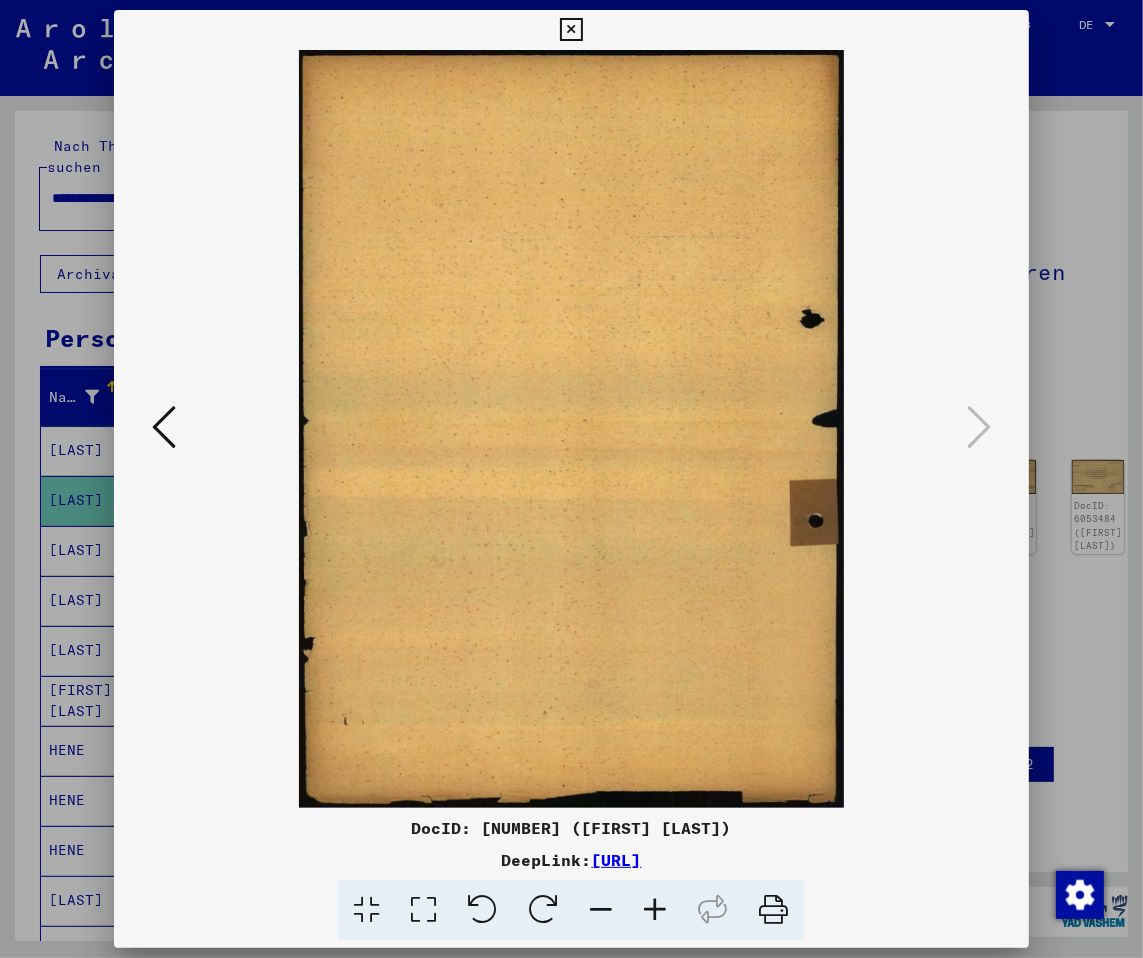 click at bounding box center [571, 30] 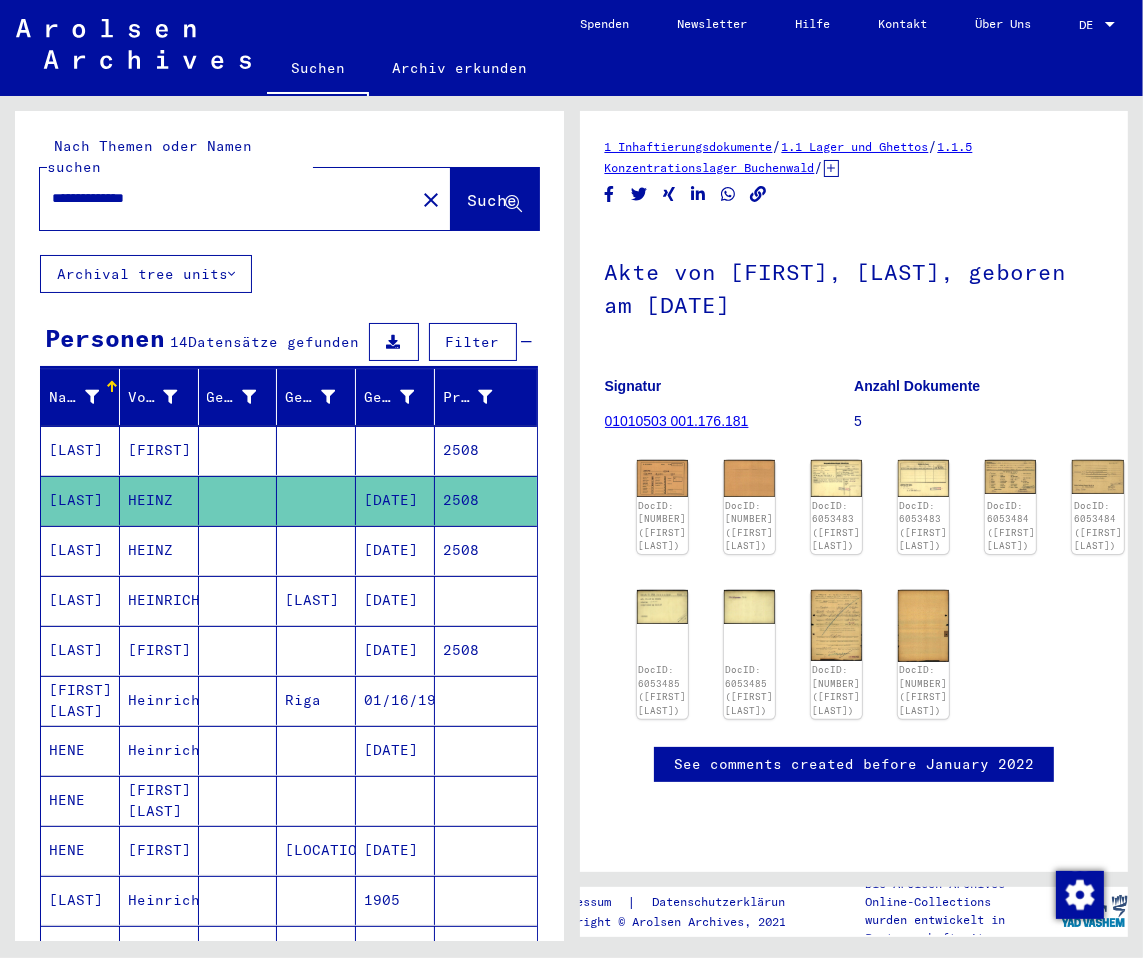 click on "Akte von [FIRST], [LAST], geboren am [DATE]" 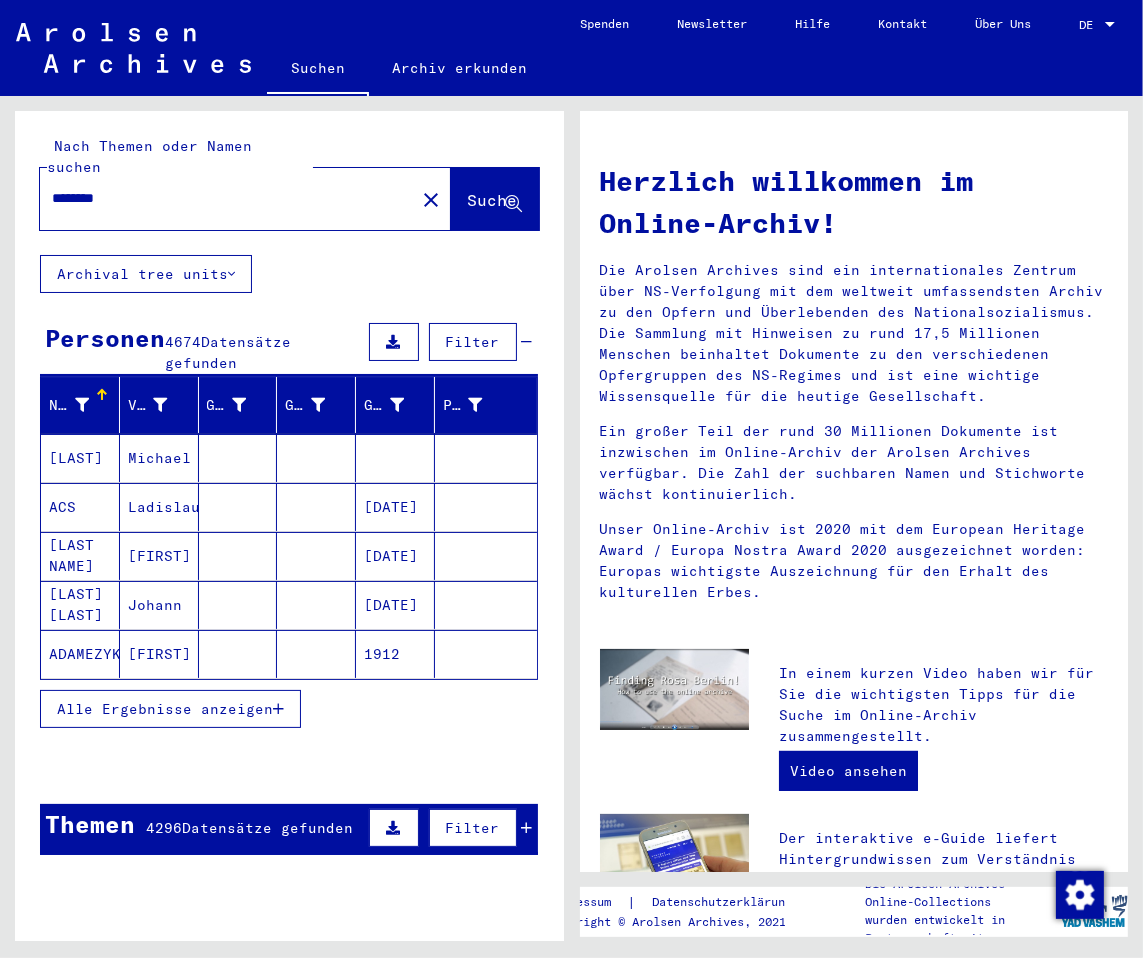 type on "********" 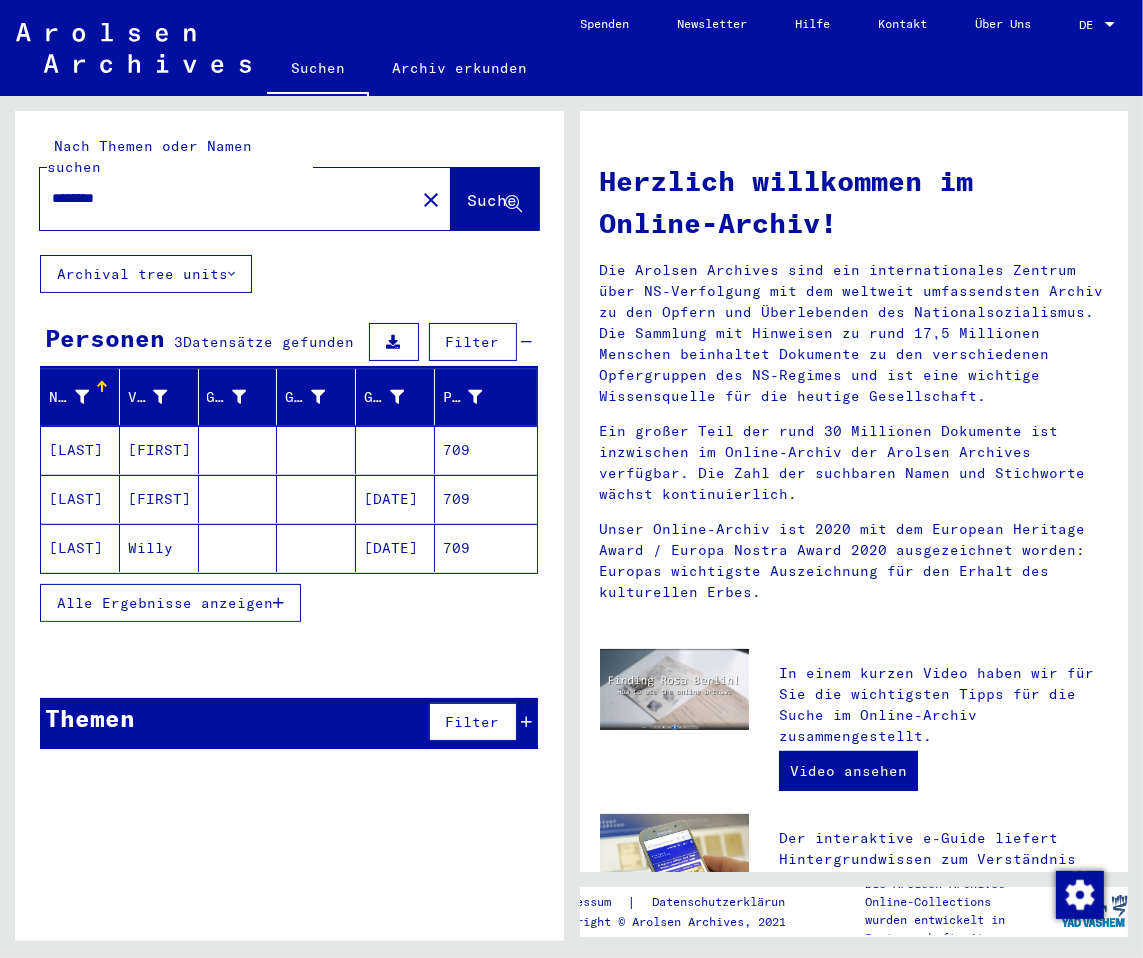 click on "709" 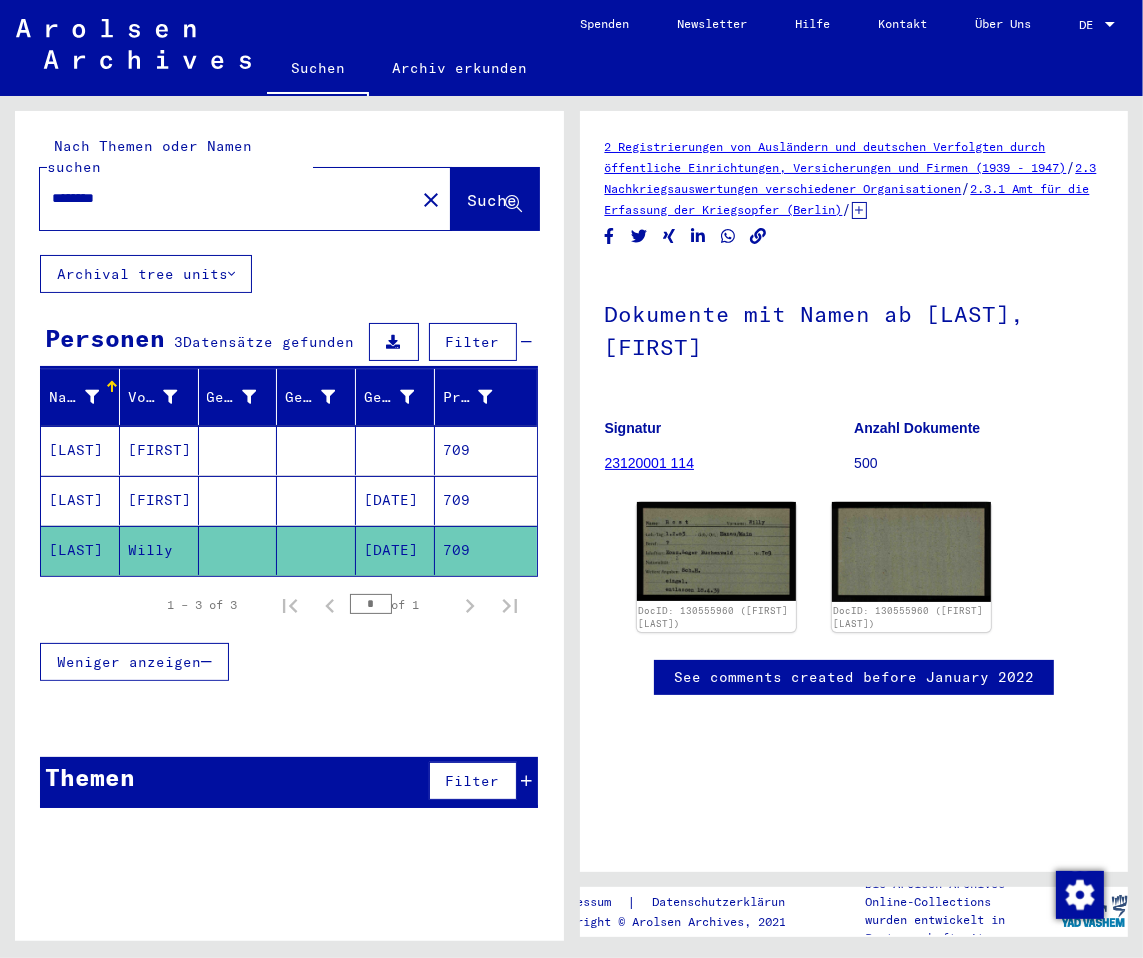 scroll, scrollTop: 0, scrollLeft: 0, axis: both 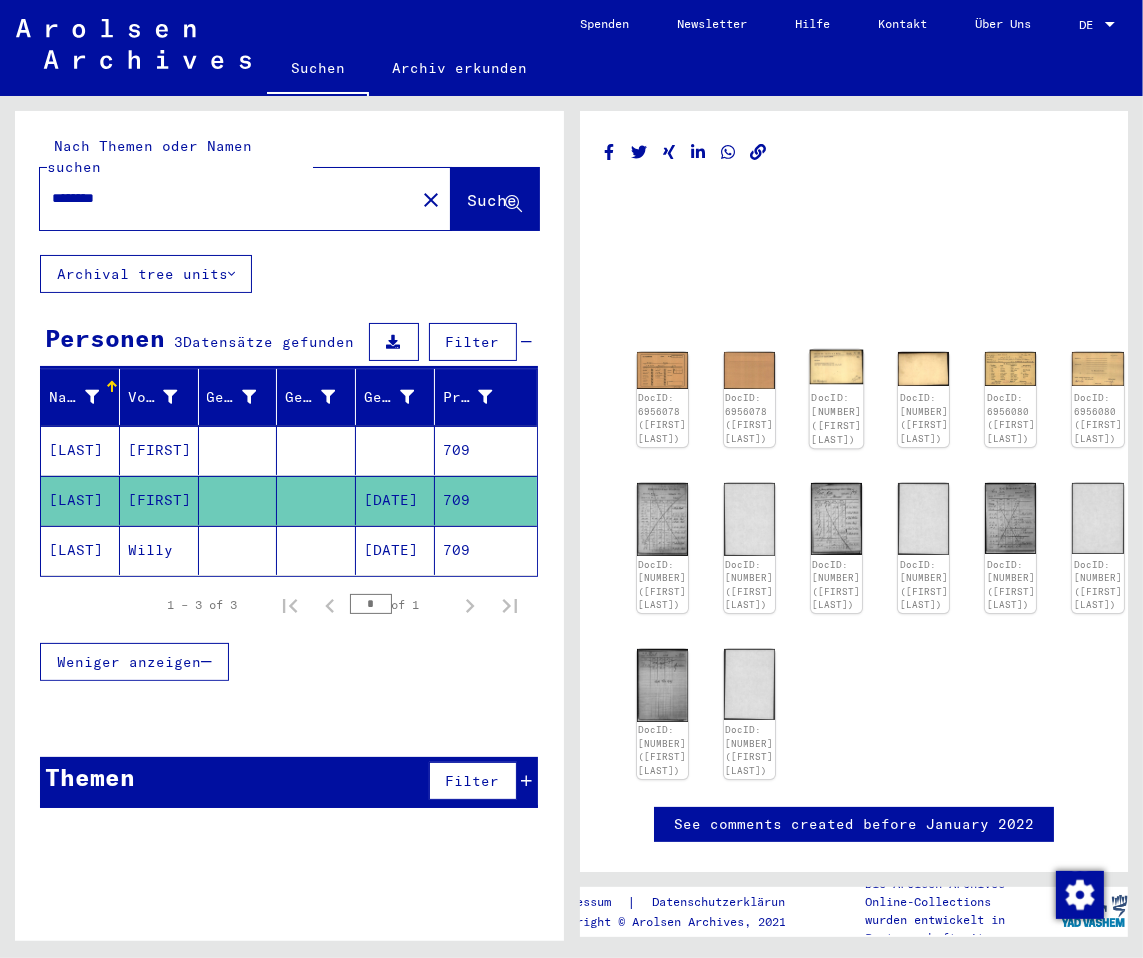 click 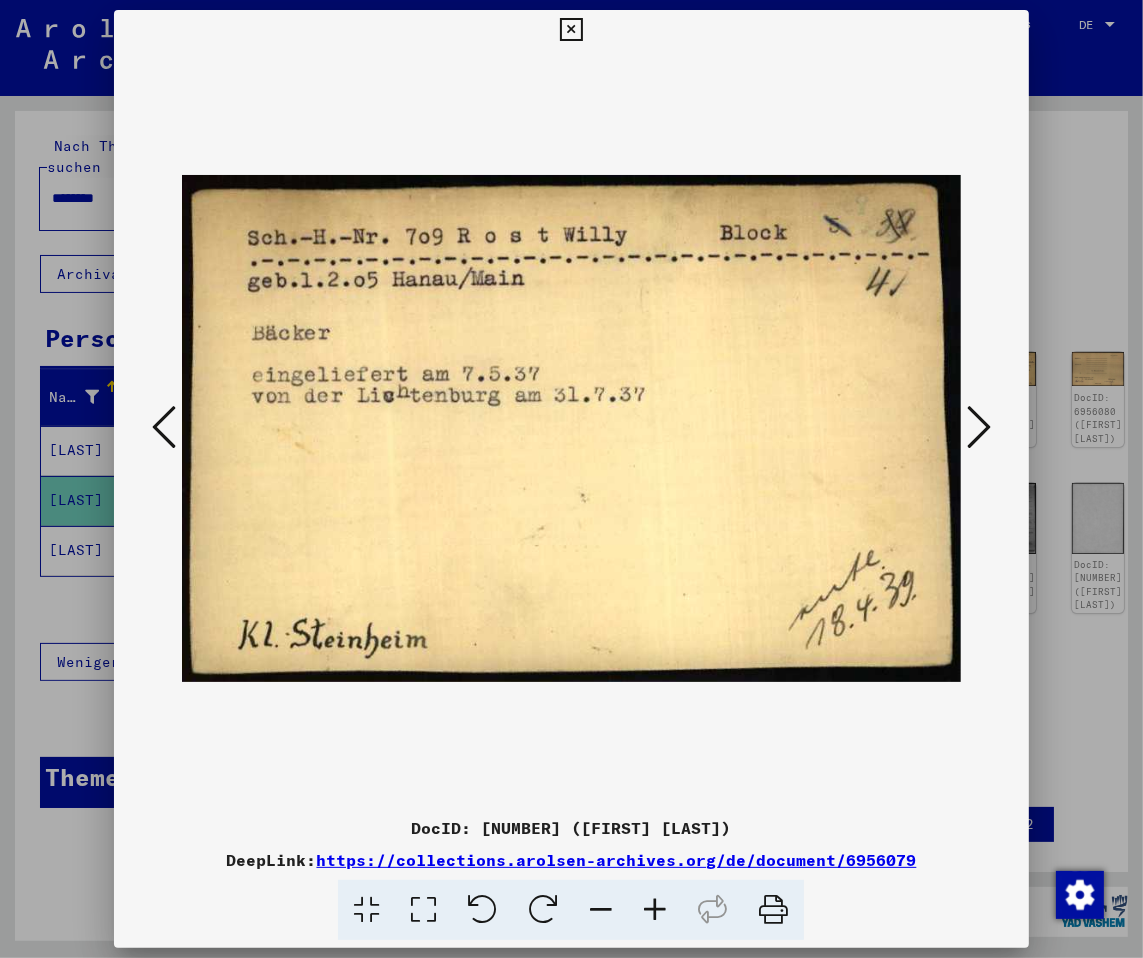 click at bounding box center [979, 427] 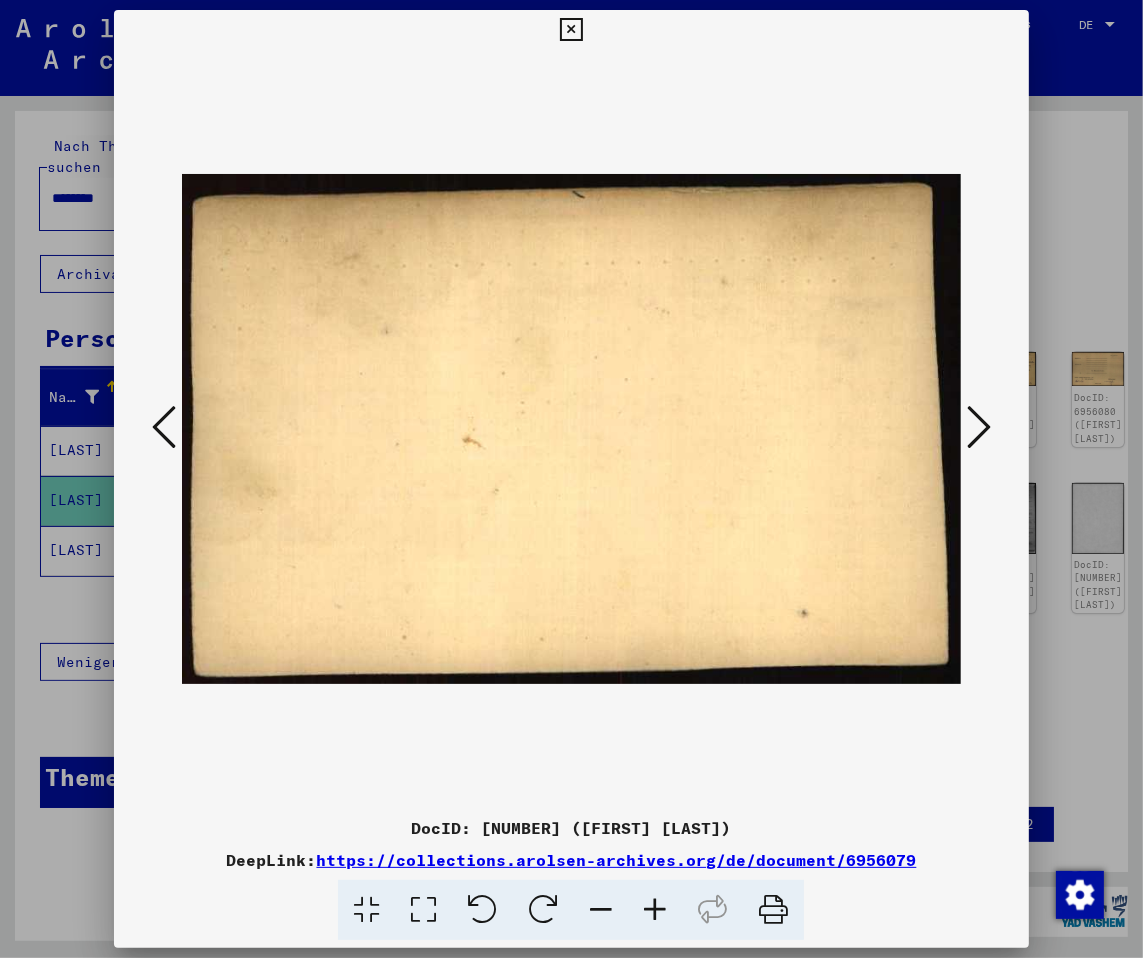 click at bounding box center (979, 427) 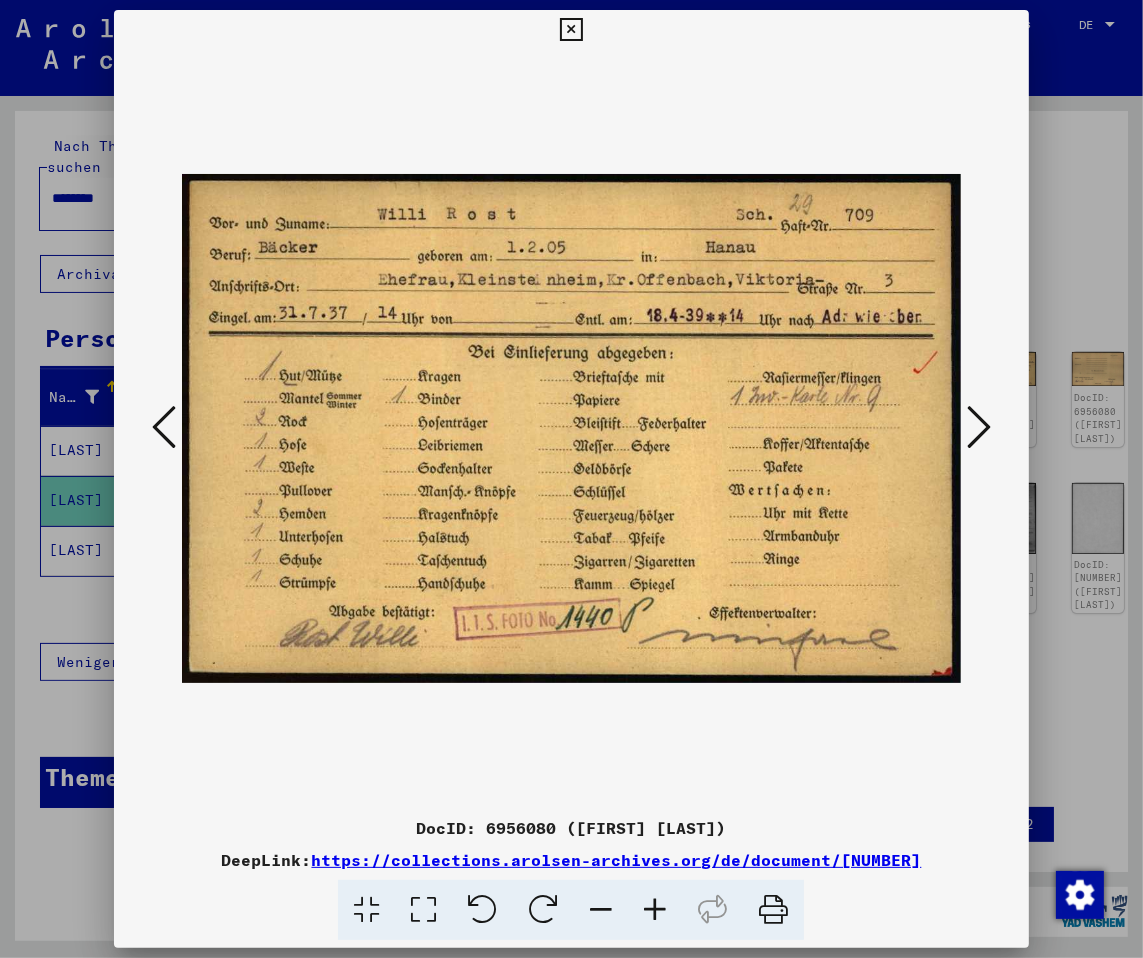 drag, startPoint x: 850, startPoint y: 273, endPoint x: 826, endPoint y: 262, distance: 26.400757 